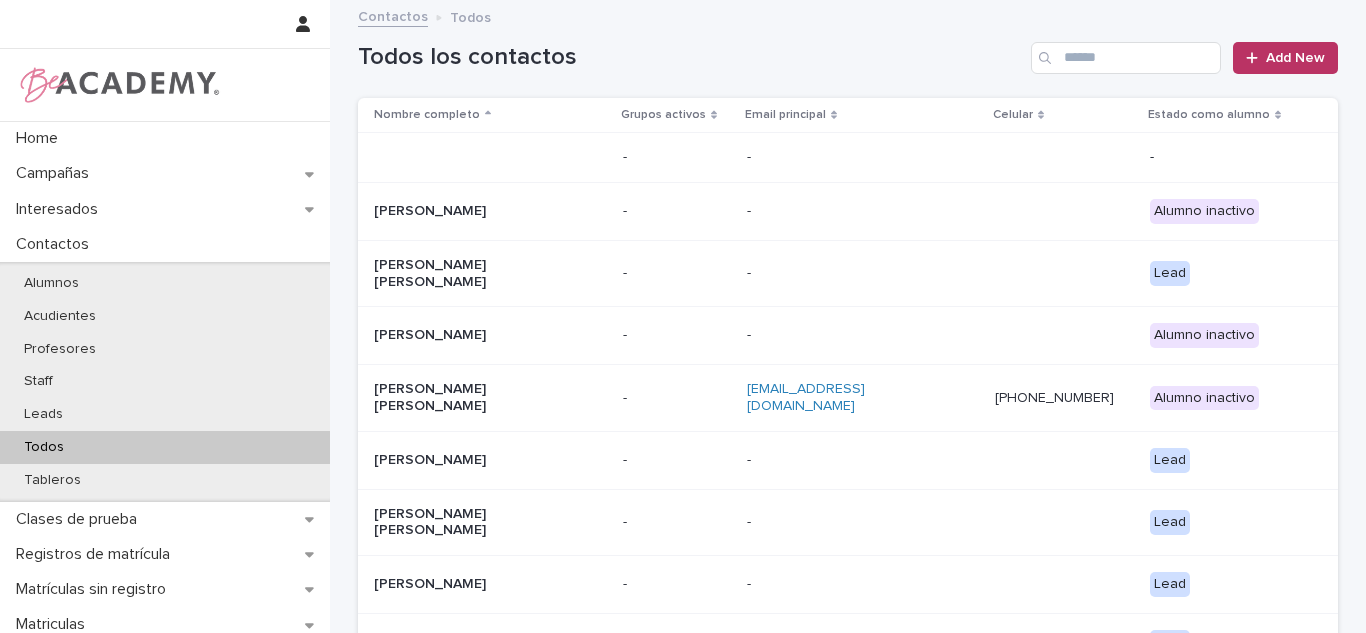 scroll, scrollTop: 0, scrollLeft: 0, axis: both 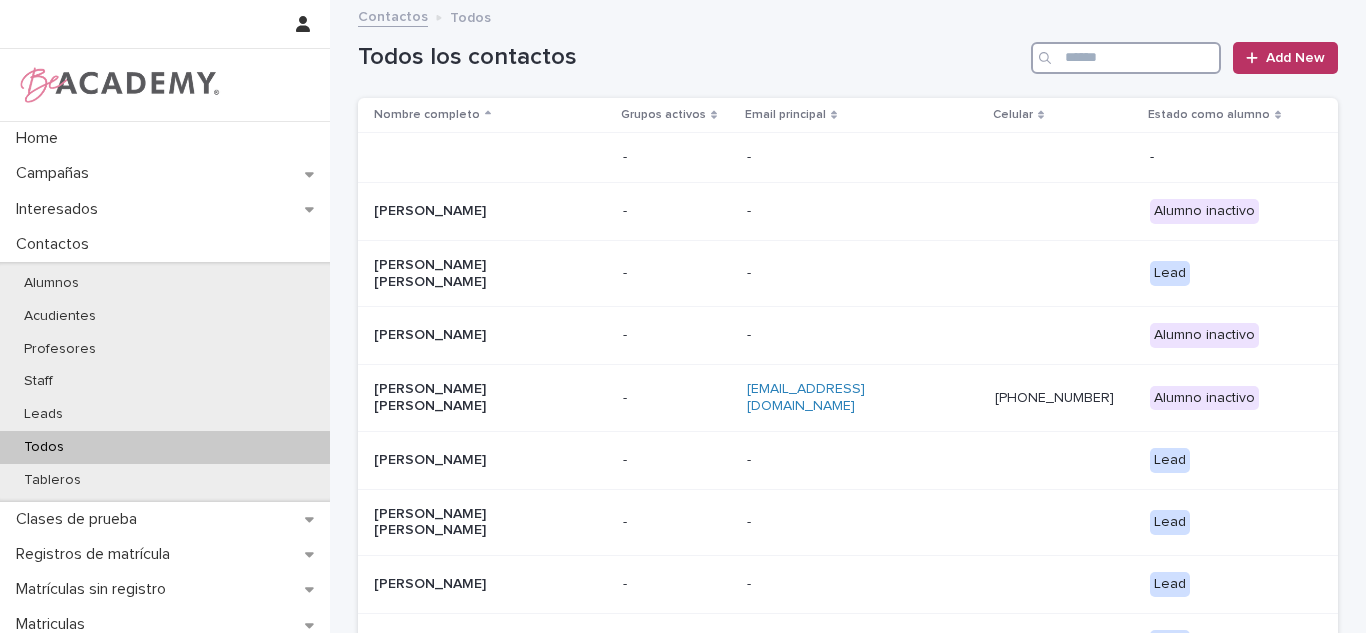 paste on "**********" 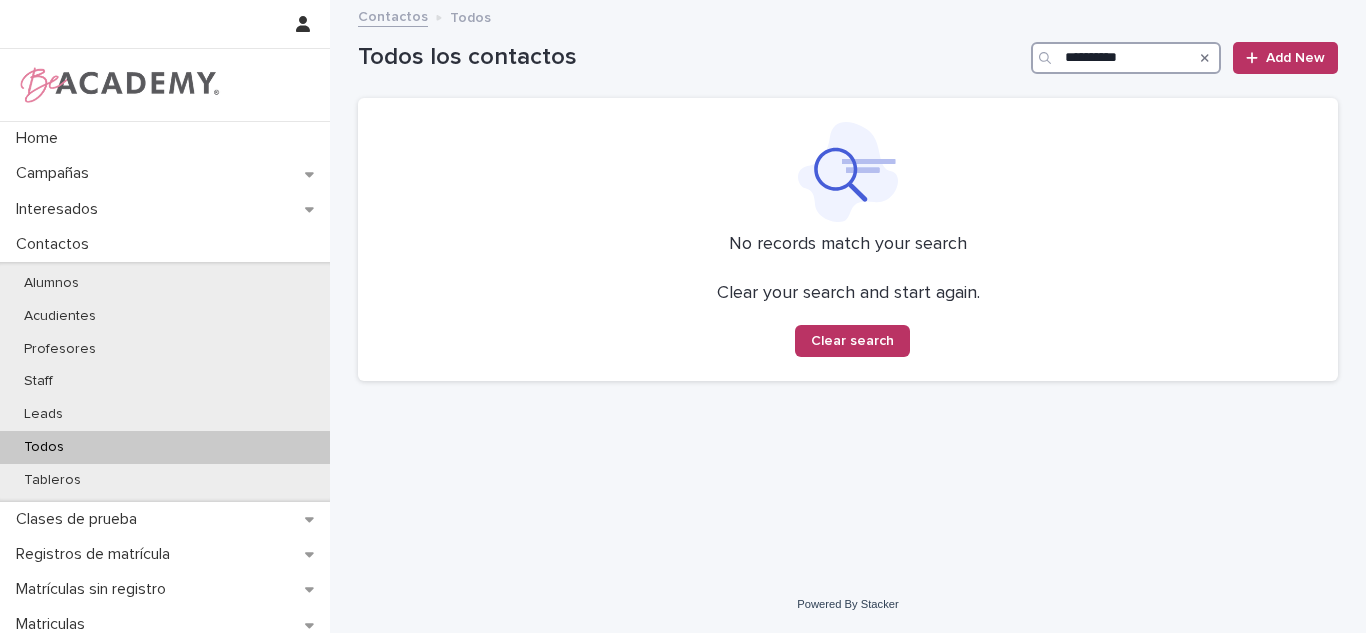 type on "**********" 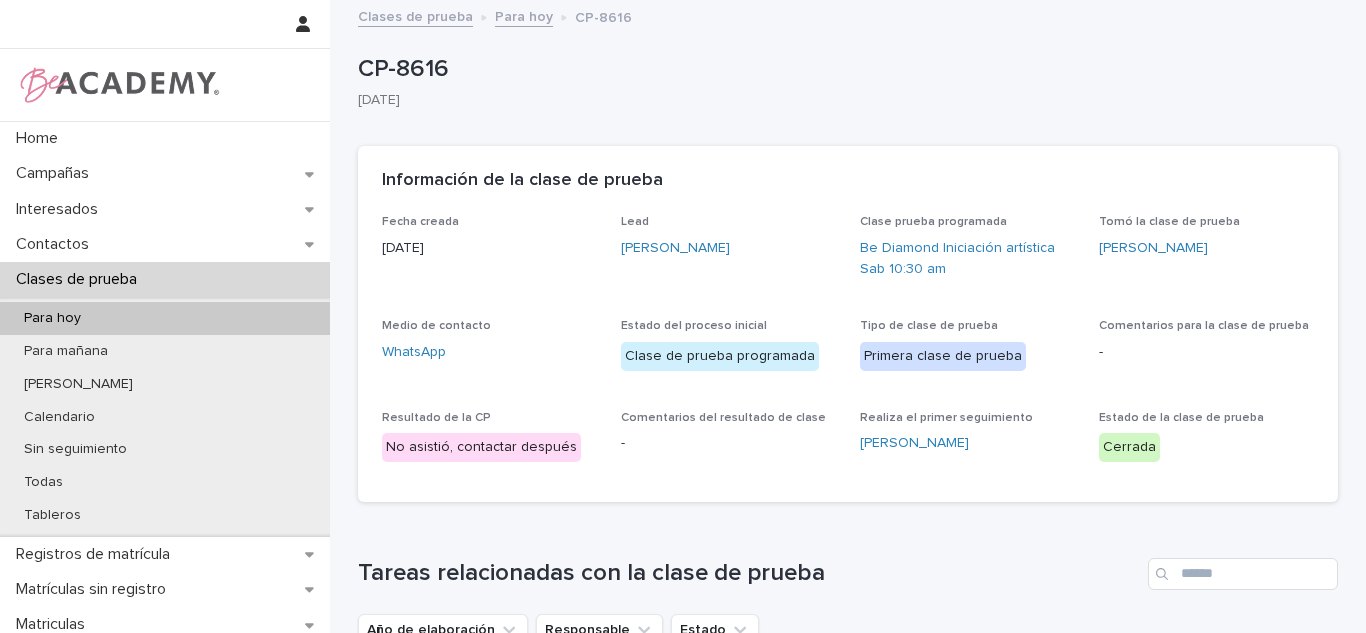 scroll, scrollTop: 0, scrollLeft: 0, axis: both 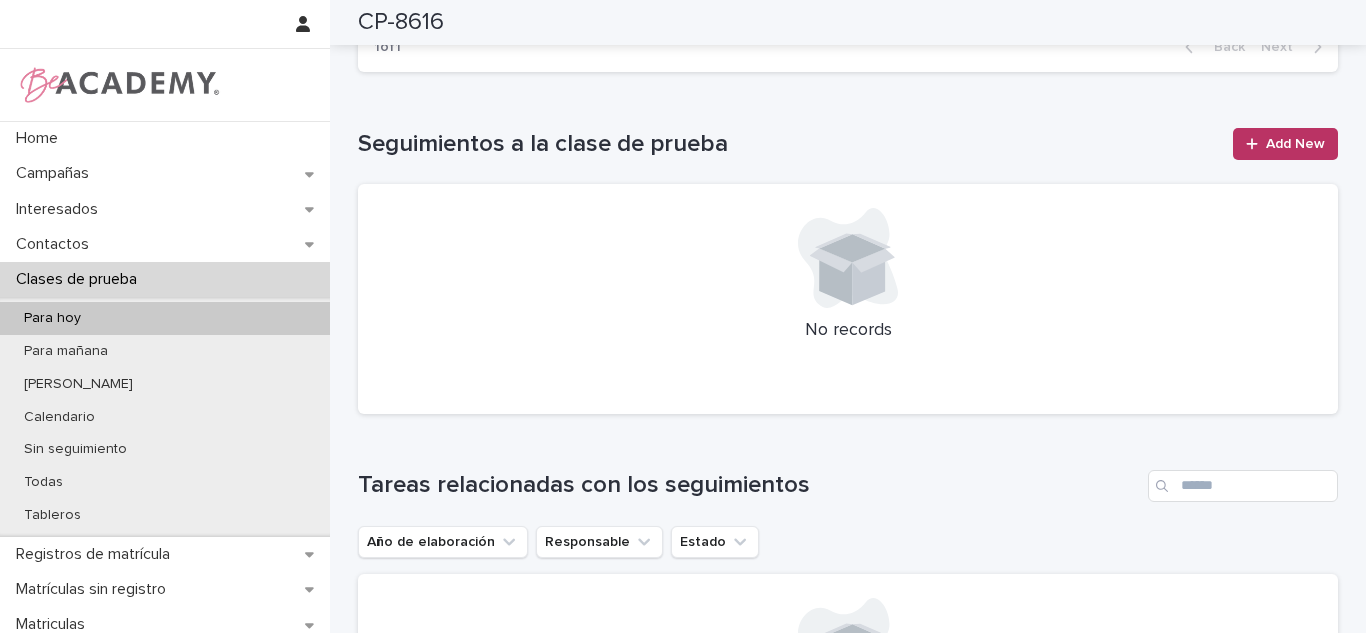 click at bounding box center (848, 380) 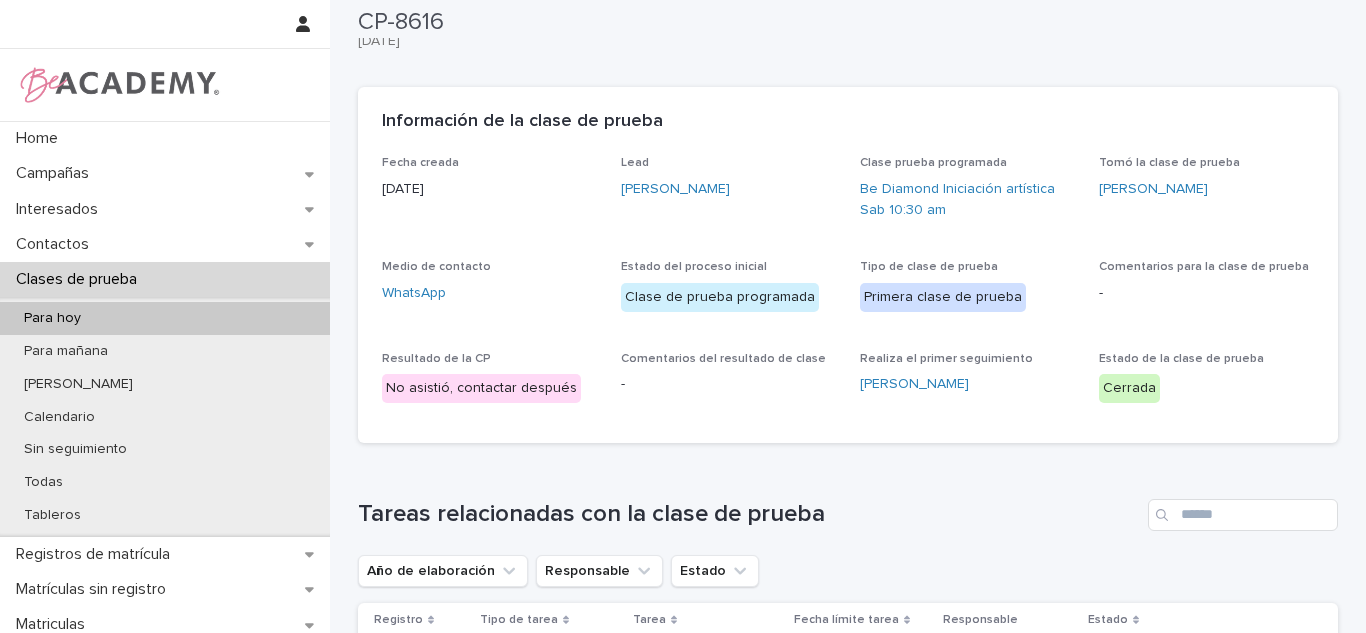 scroll, scrollTop: 34, scrollLeft: 0, axis: vertical 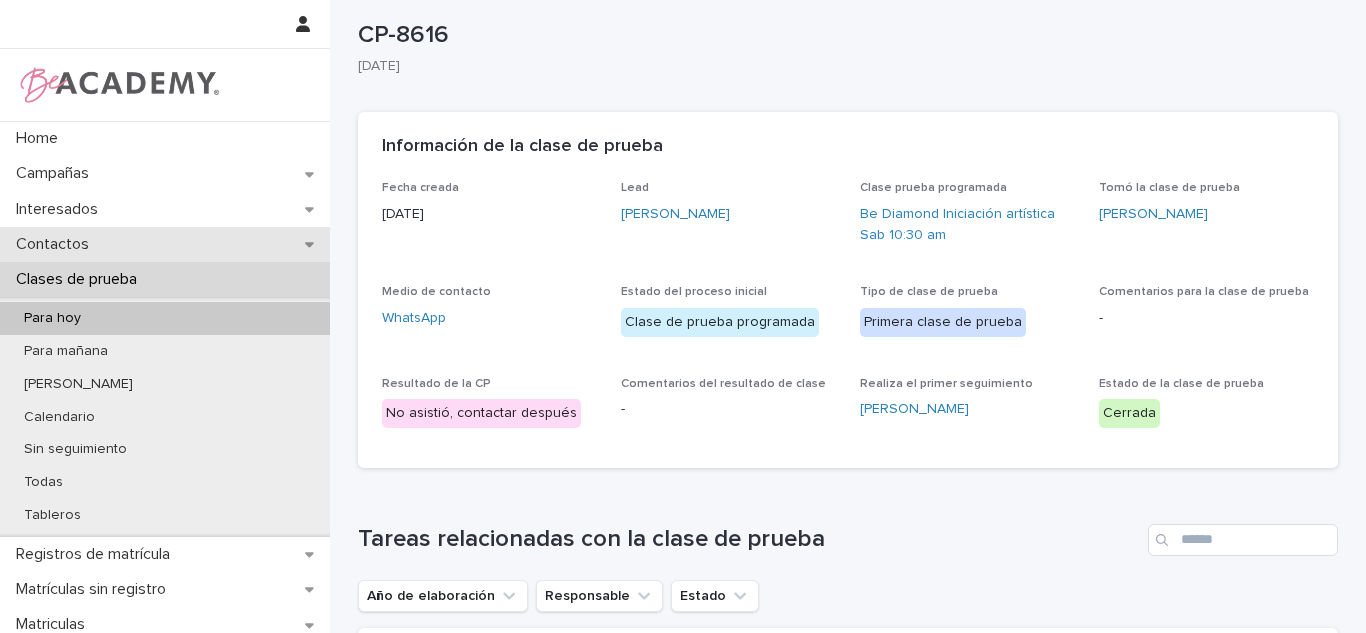click on "Contactos" at bounding box center (165, 244) 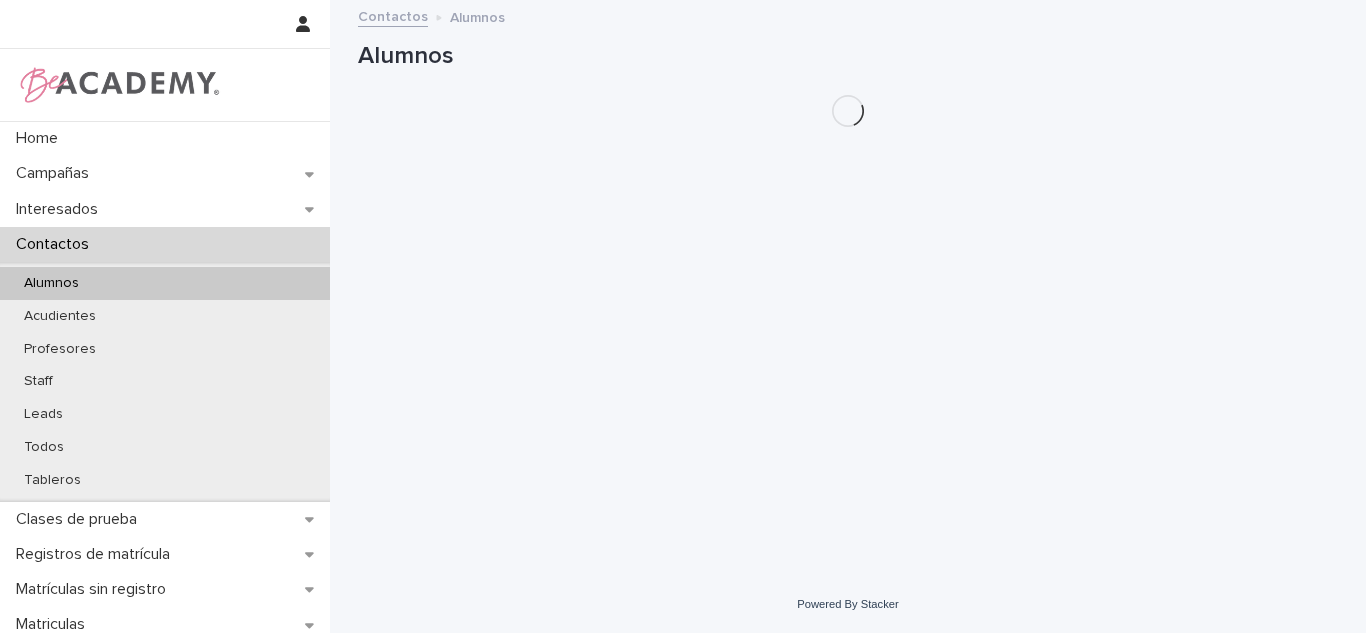 scroll, scrollTop: 0, scrollLeft: 0, axis: both 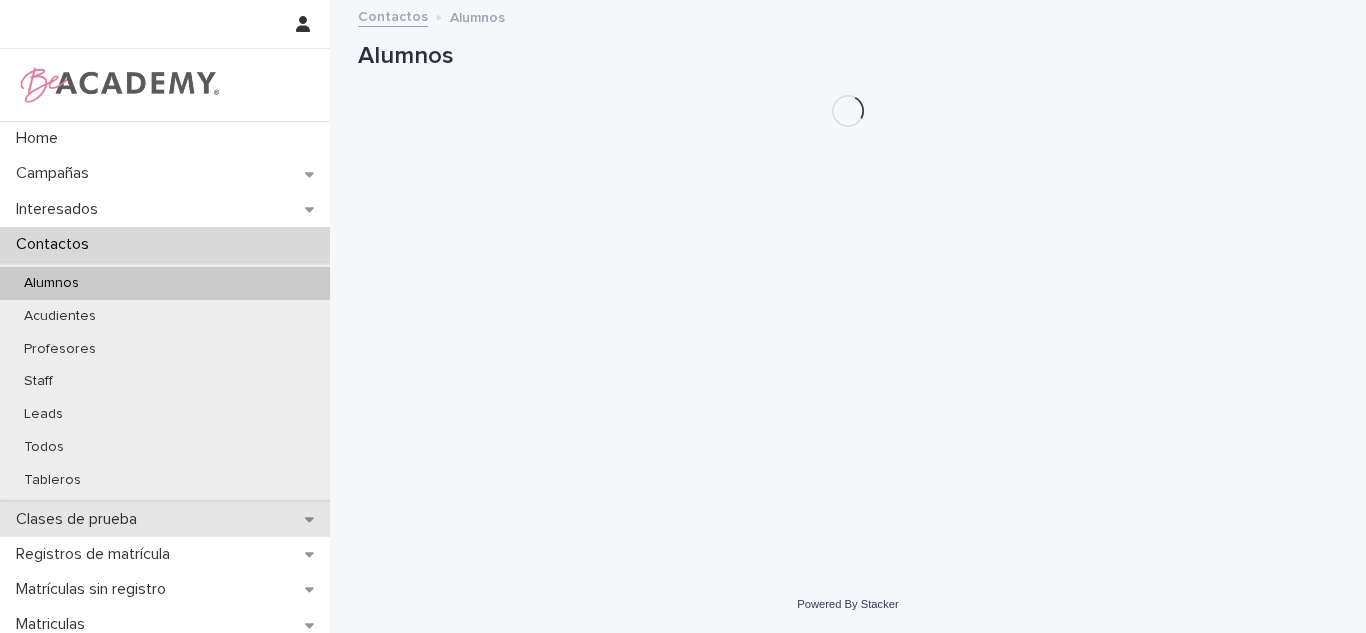 click on "Clases de prueba" at bounding box center [80, 519] 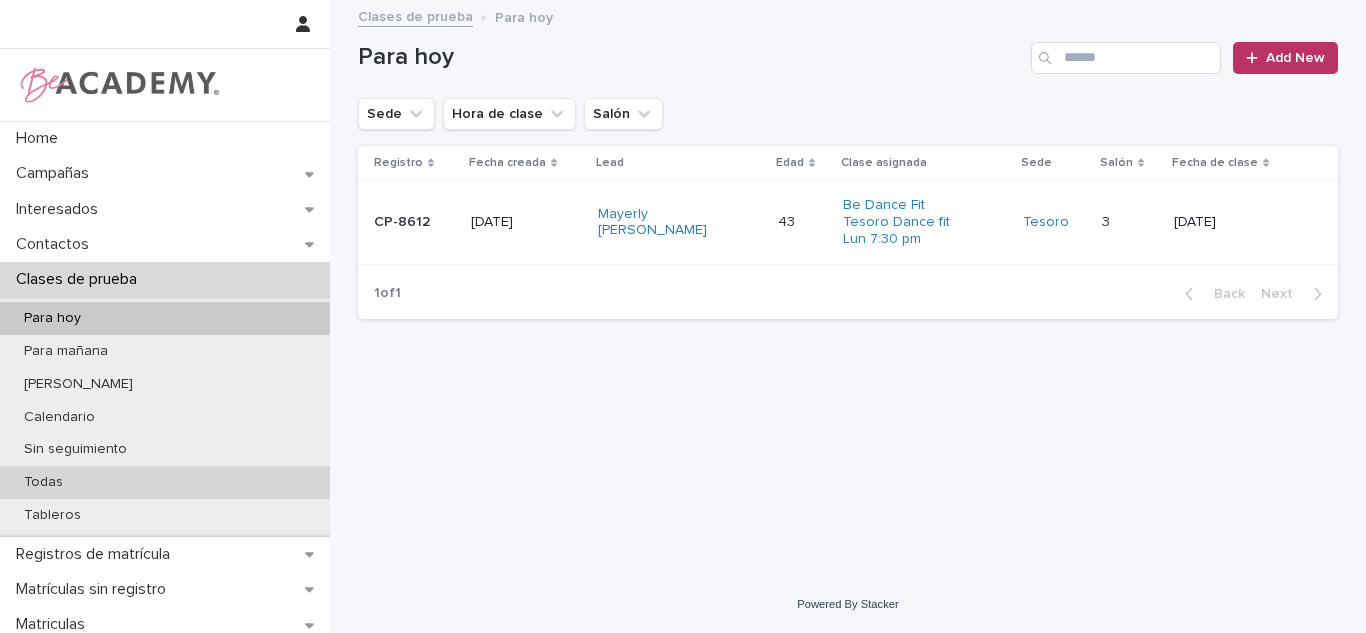 click on "Todas" at bounding box center (43, 482) 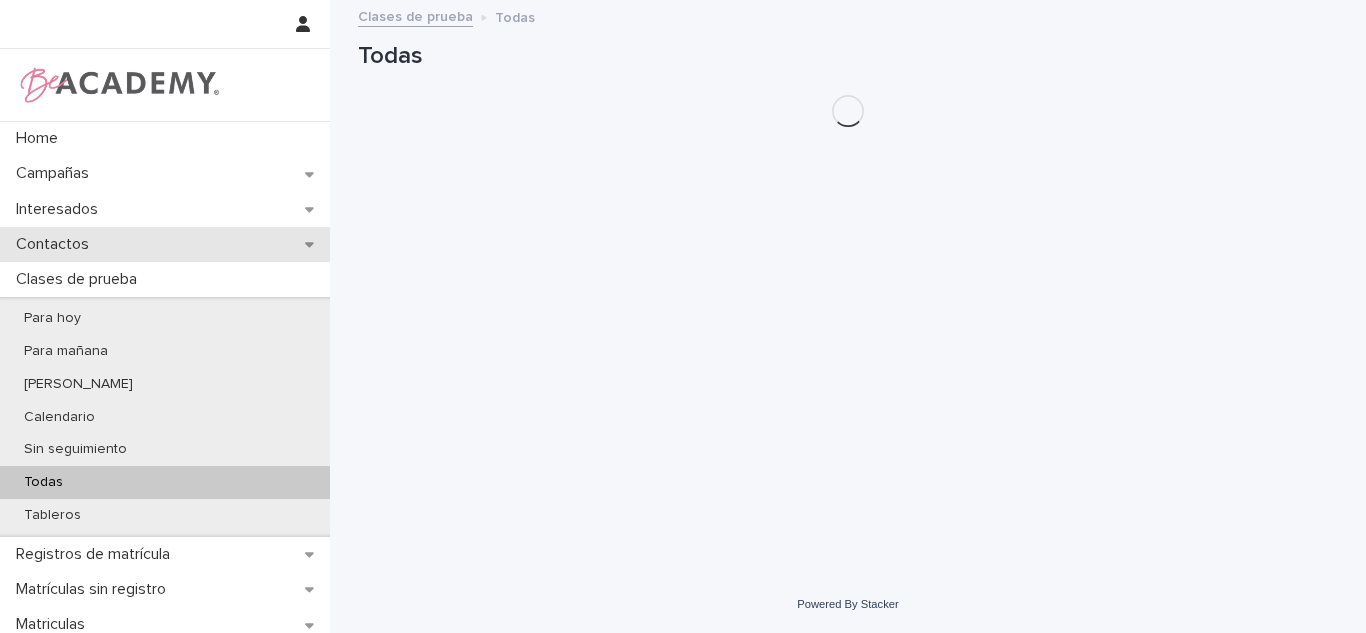 click on "Contactos" at bounding box center (165, 244) 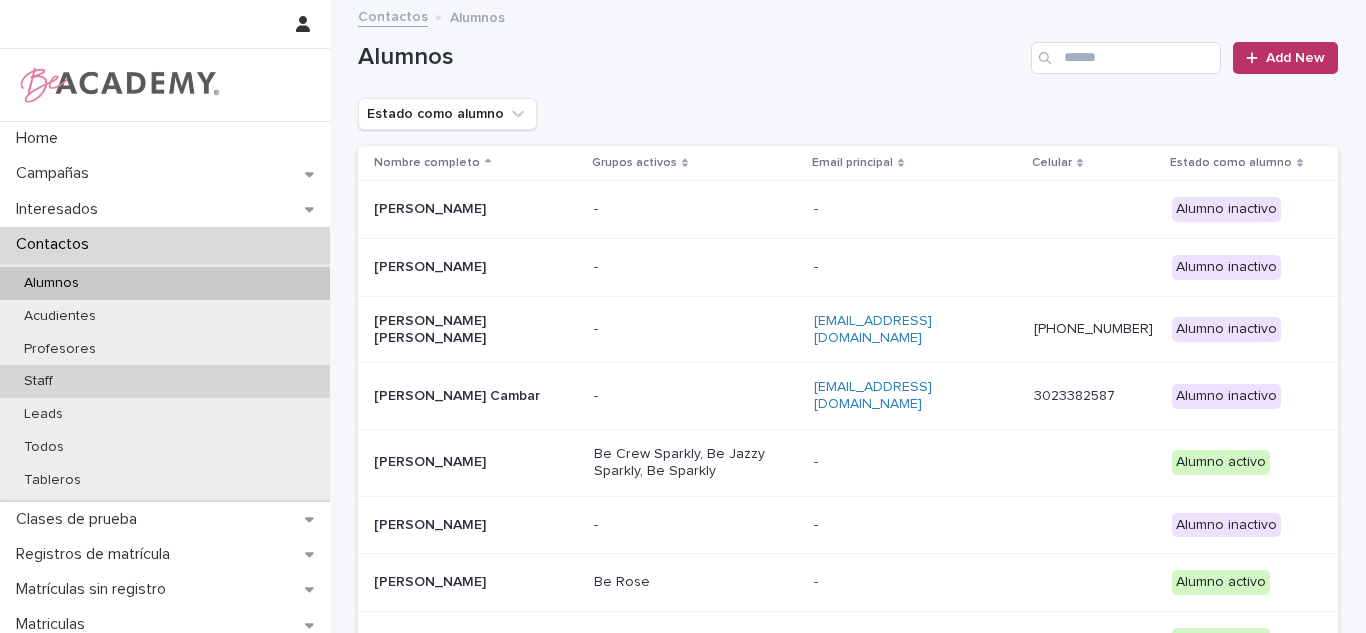 click on "Staff" at bounding box center [165, 381] 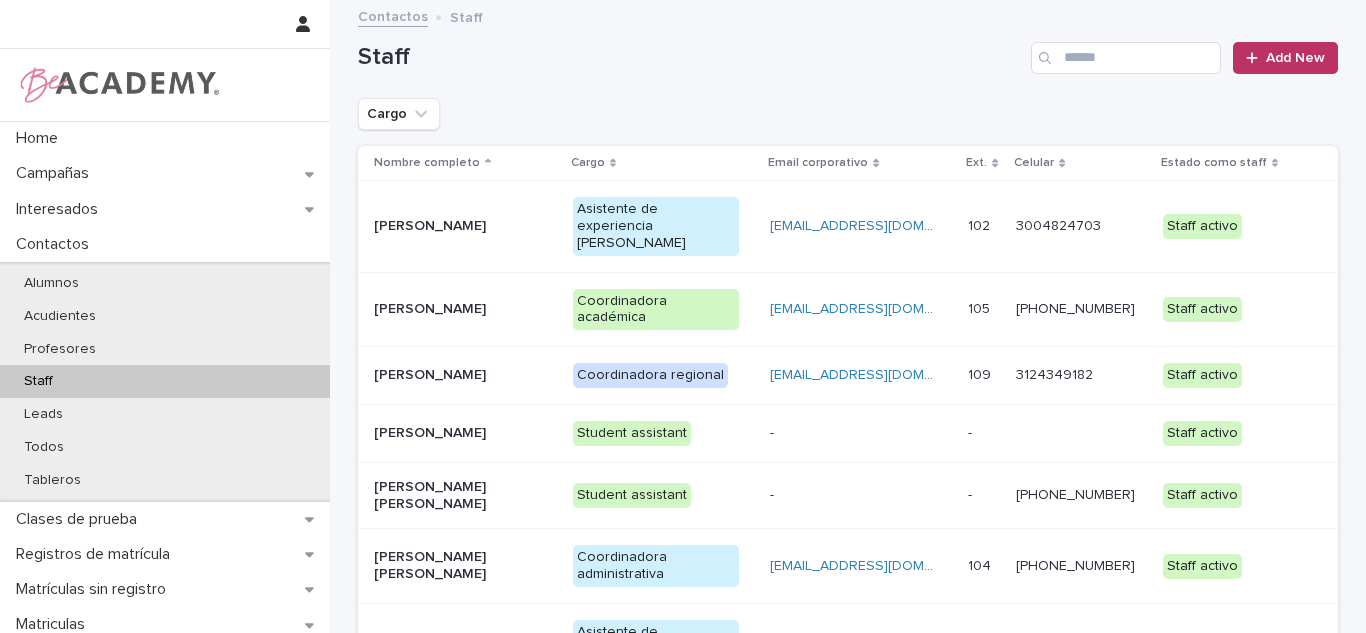 click on "[PERSON_NAME]" at bounding box center (457, 226) 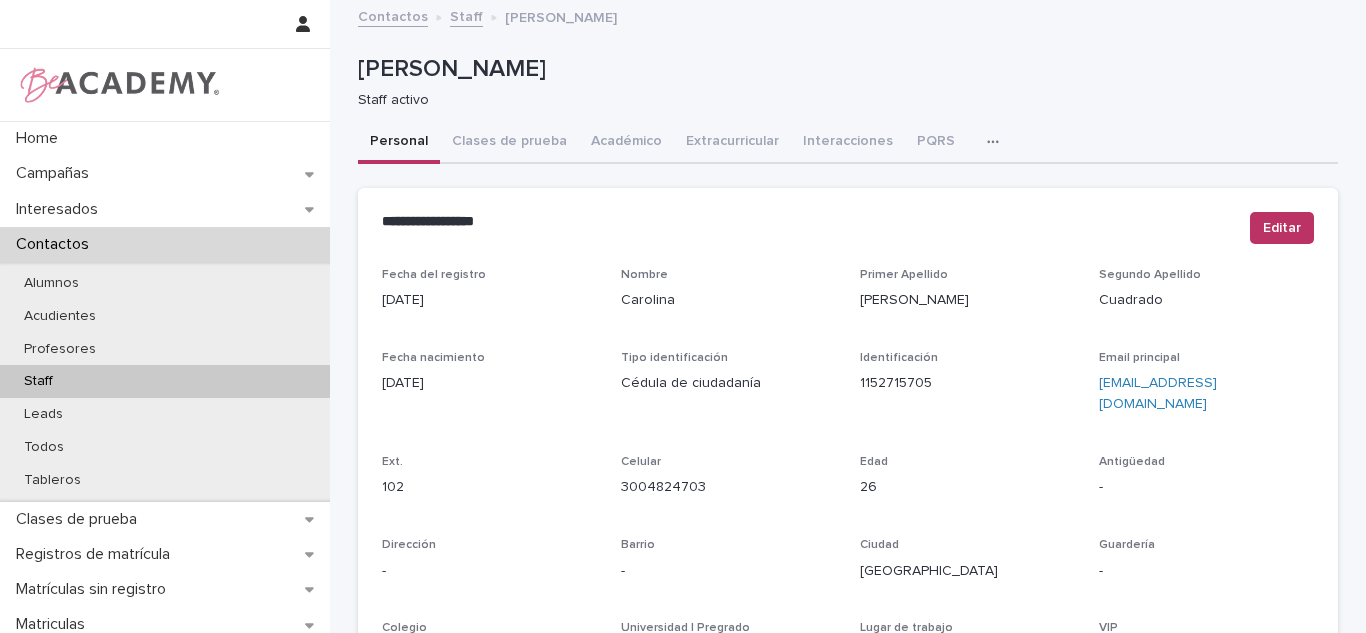 click at bounding box center (997, 142) 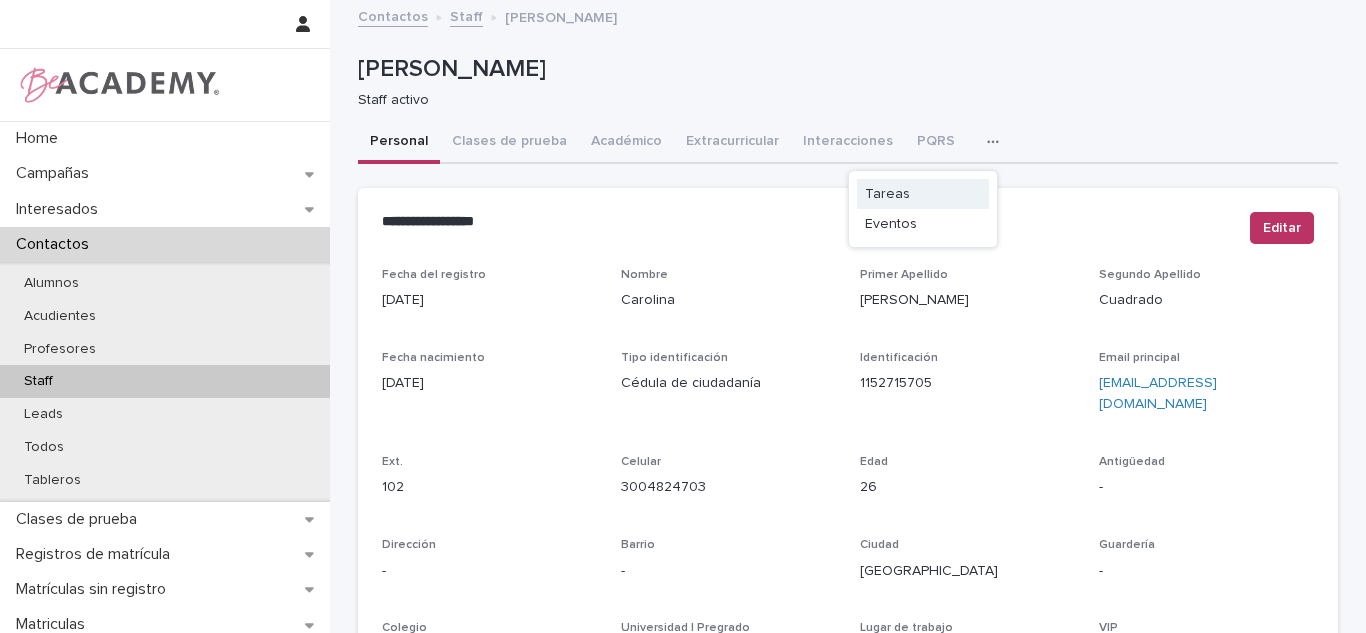 click on "Tareas" at bounding box center [923, 194] 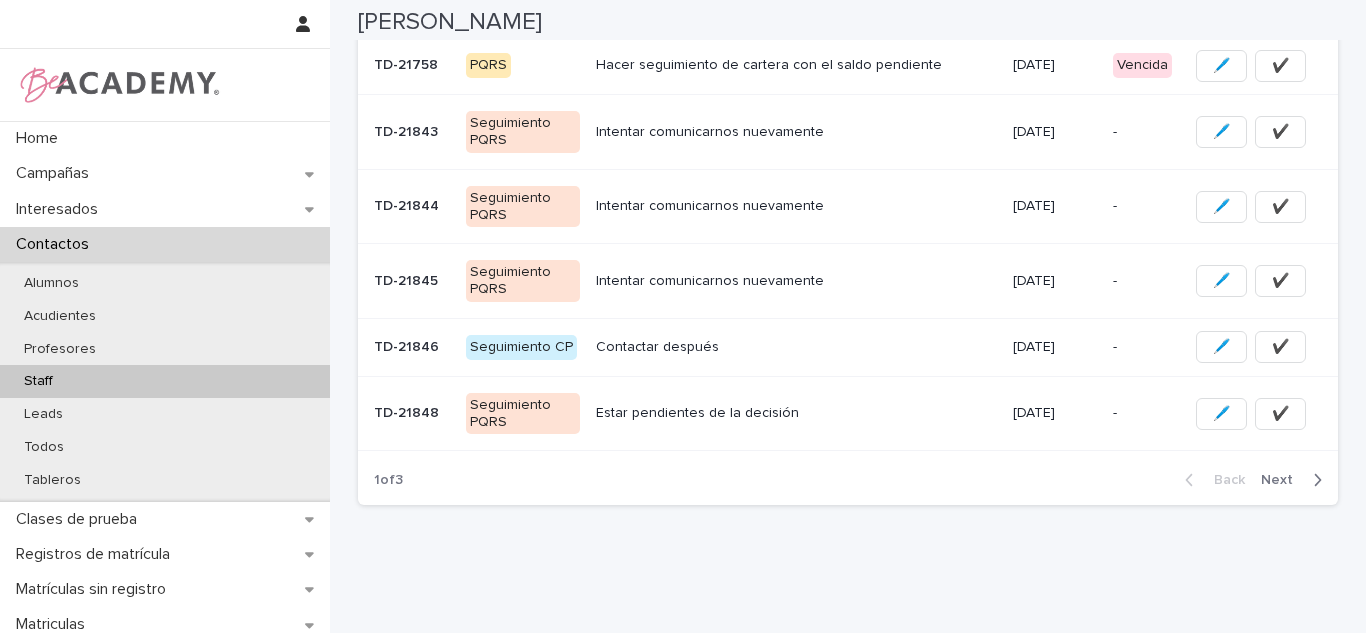 scroll, scrollTop: 424, scrollLeft: 0, axis: vertical 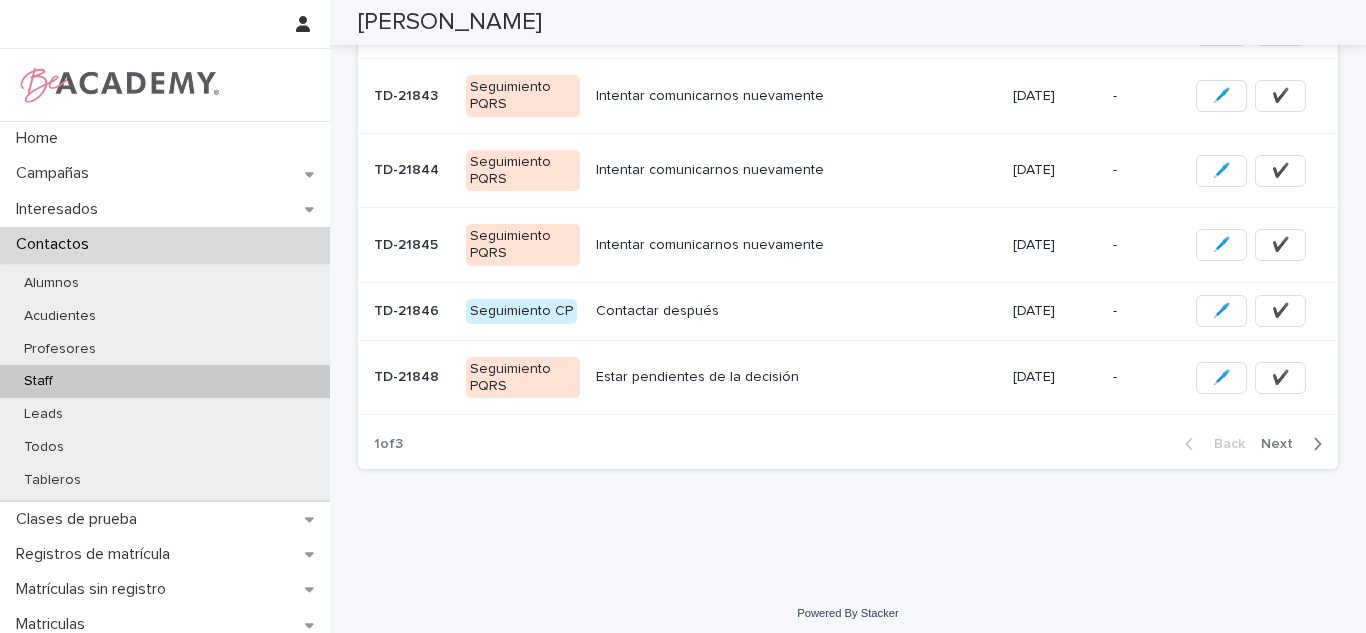 click on "Next" at bounding box center [1283, 444] 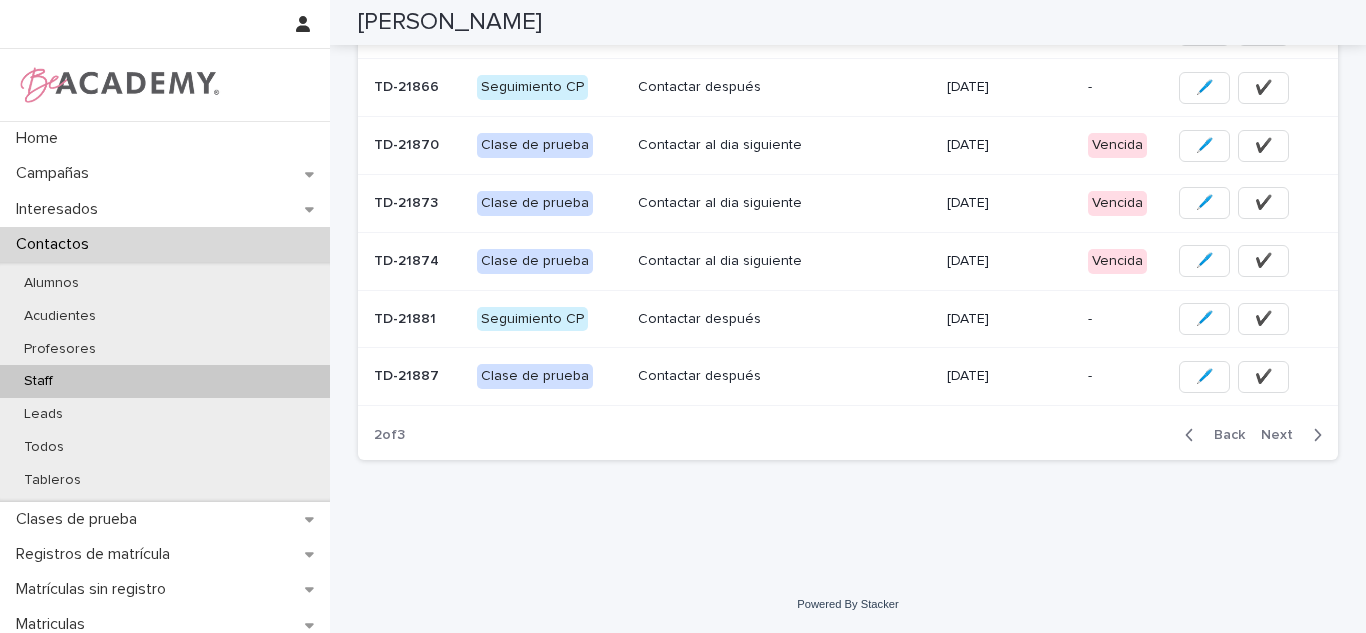 scroll, scrollTop: 435, scrollLeft: 0, axis: vertical 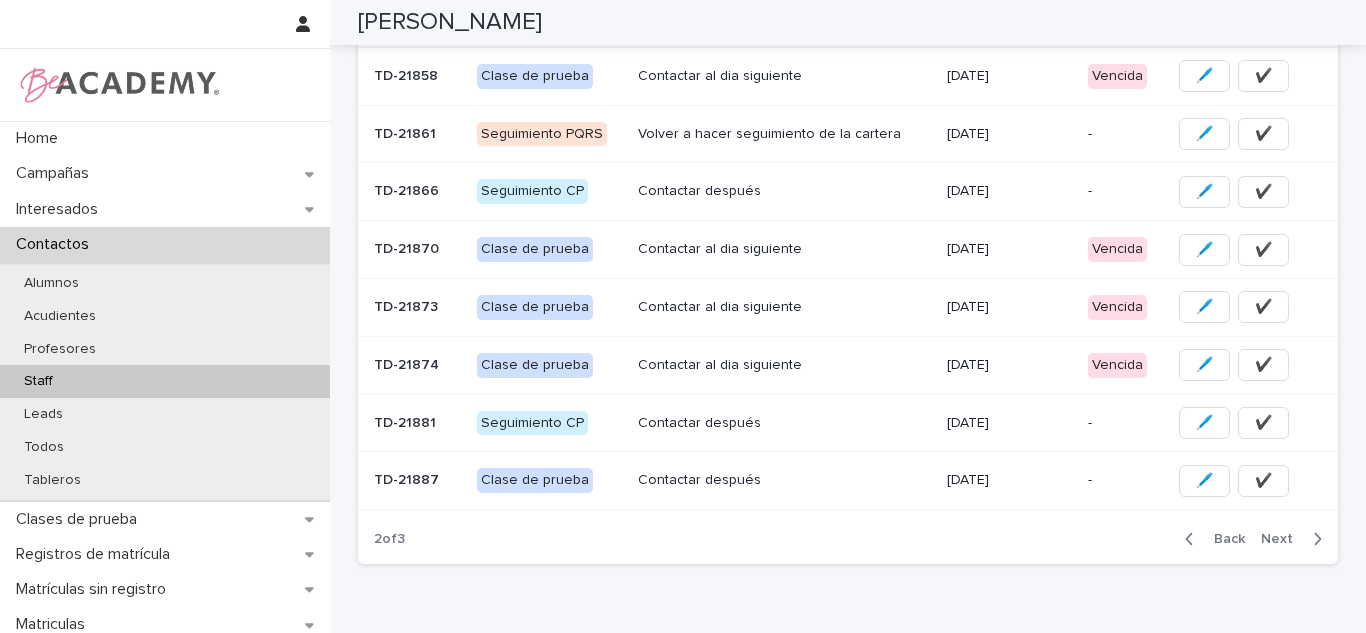 click on "[DATE]" at bounding box center (1010, 249) 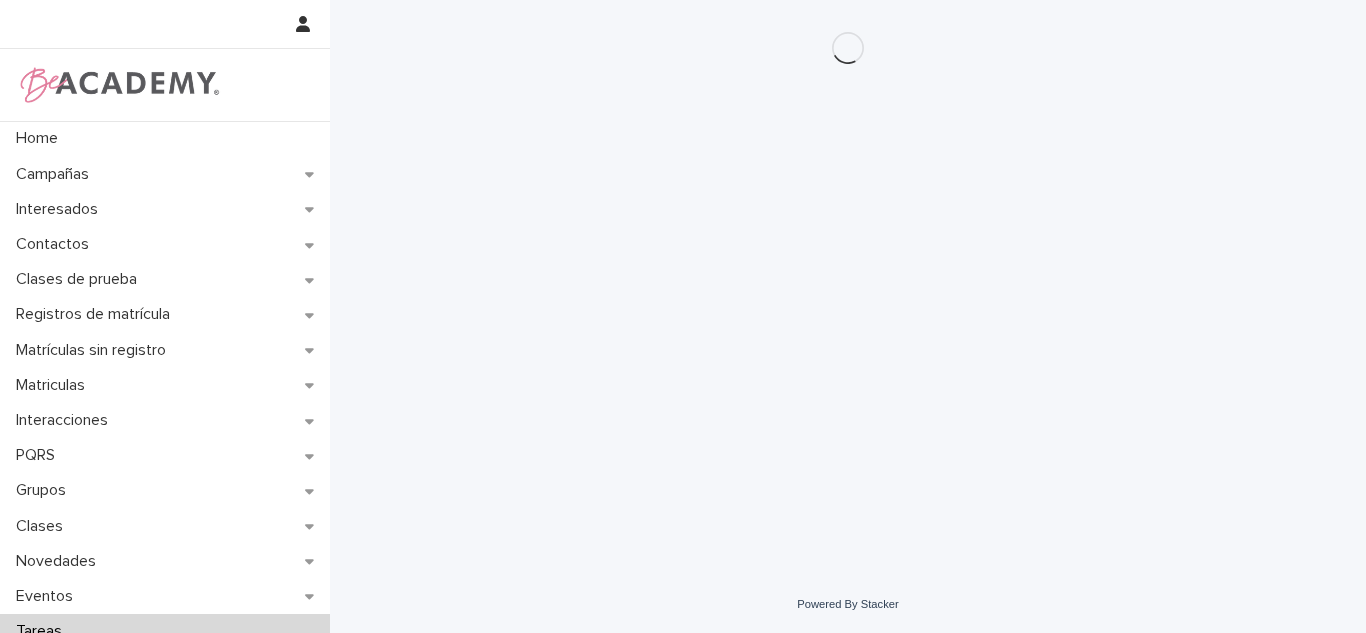 scroll, scrollTop: 0, scrollLeft: 0, axis: both 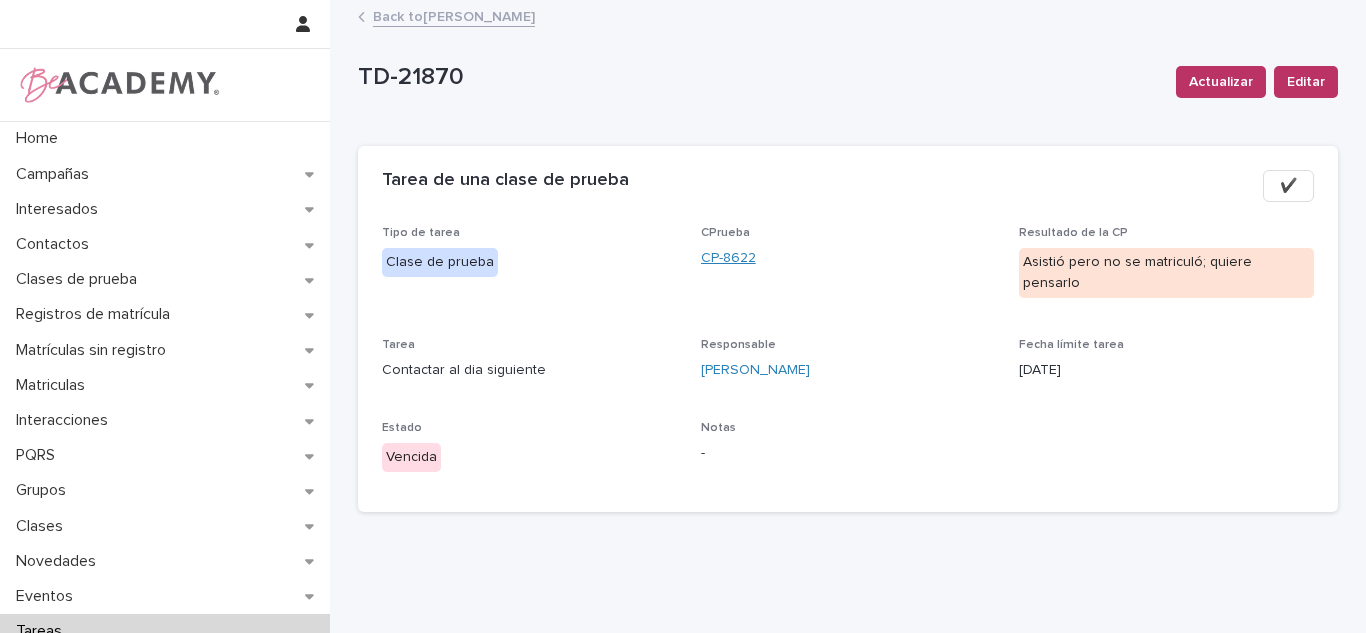 click on "CP-8622" at bounding box center (728, 258) 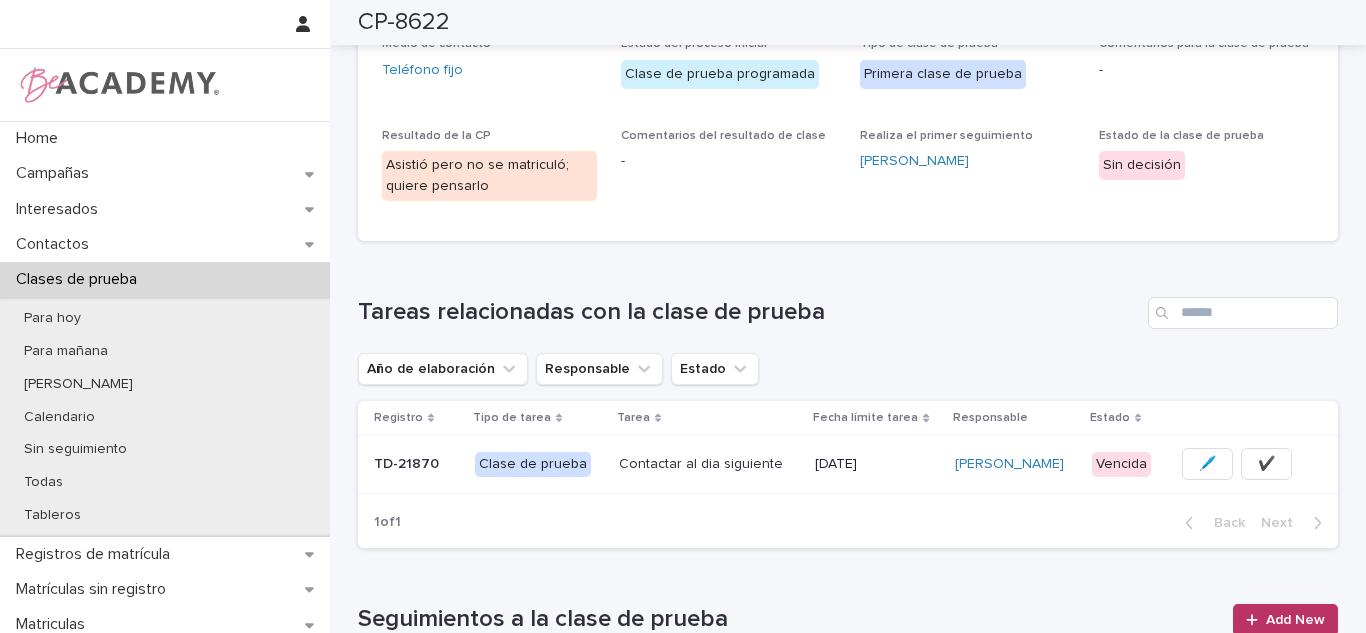 scroll, scrollTop: 0, scrollLeft: 0, axis: both 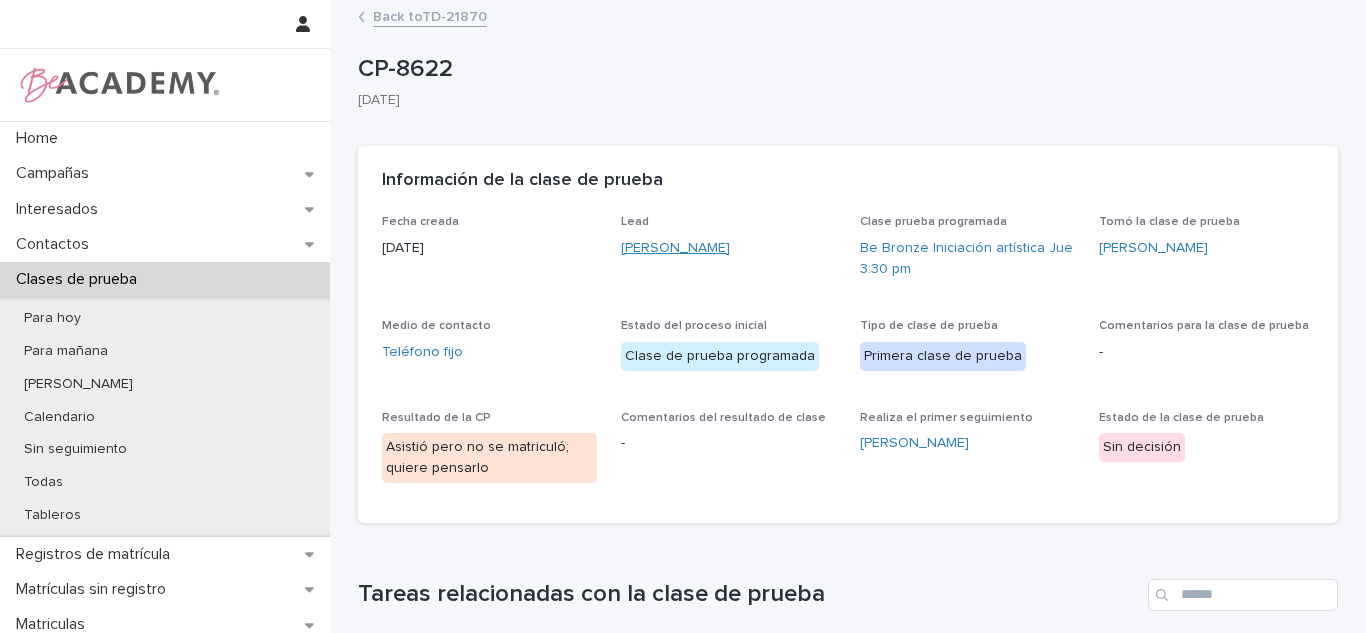 click on "[PERSON_NAME]" at bounding box center [675, 248] 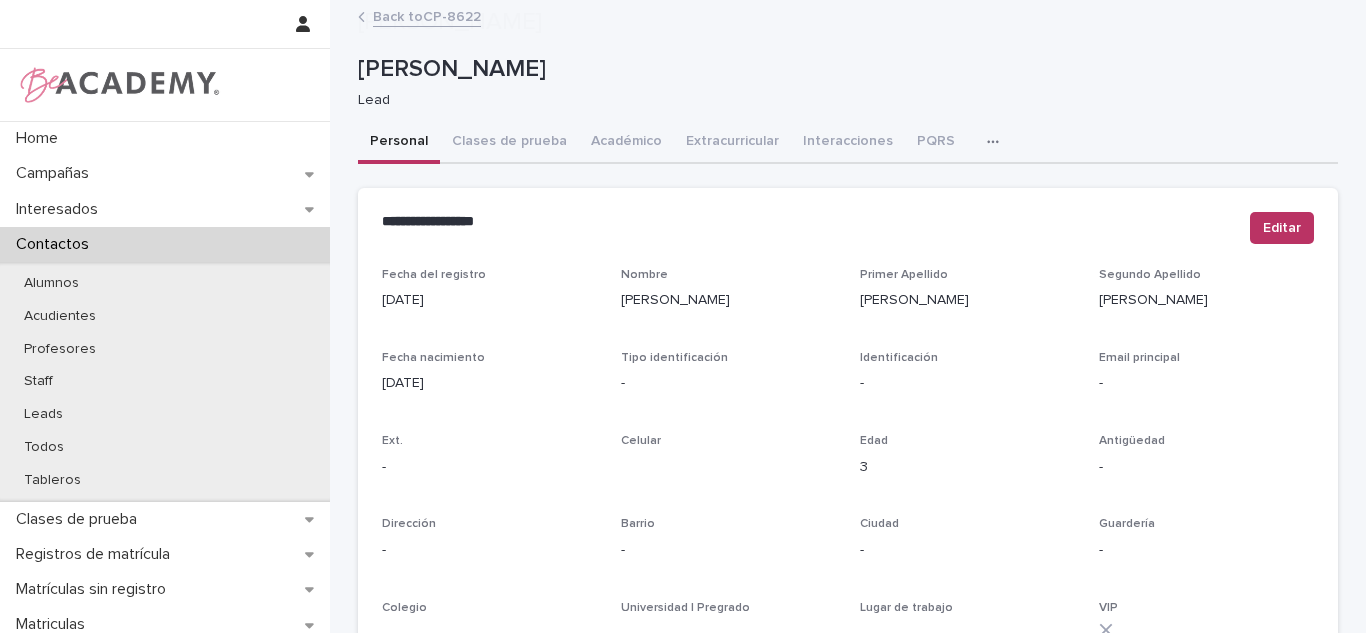 scroll, scrollTop: 843, scrollLeft: 0, axis: vertical 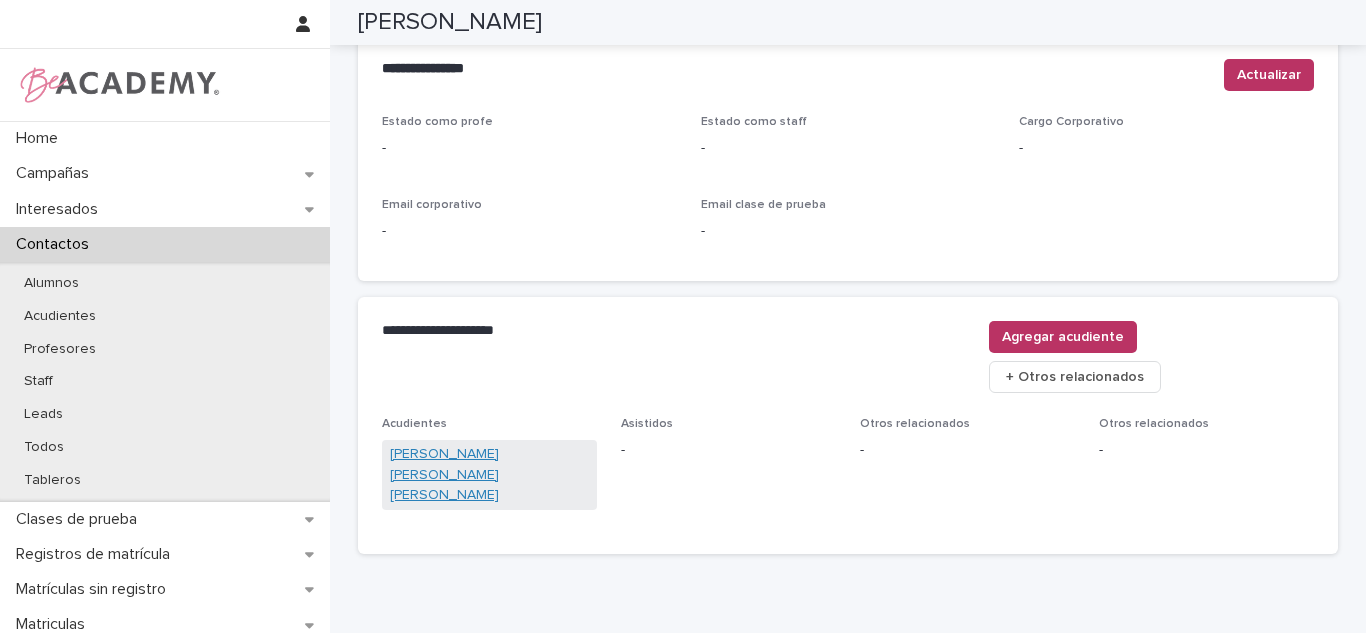 click on "[PERSON_NAME] [PERSON_NAME] [PERSON_NAME]" at bounding box center (489, 475) 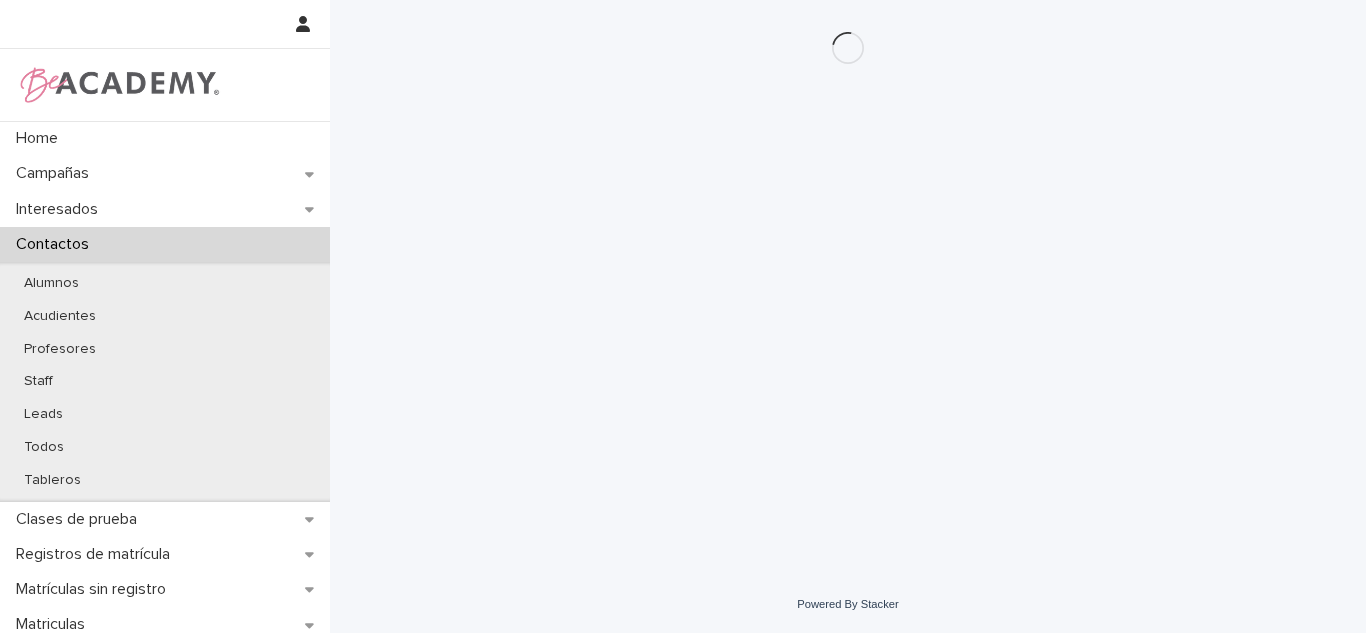 scroll, scrollTop: 0, scrollLeft: 0, axis: both 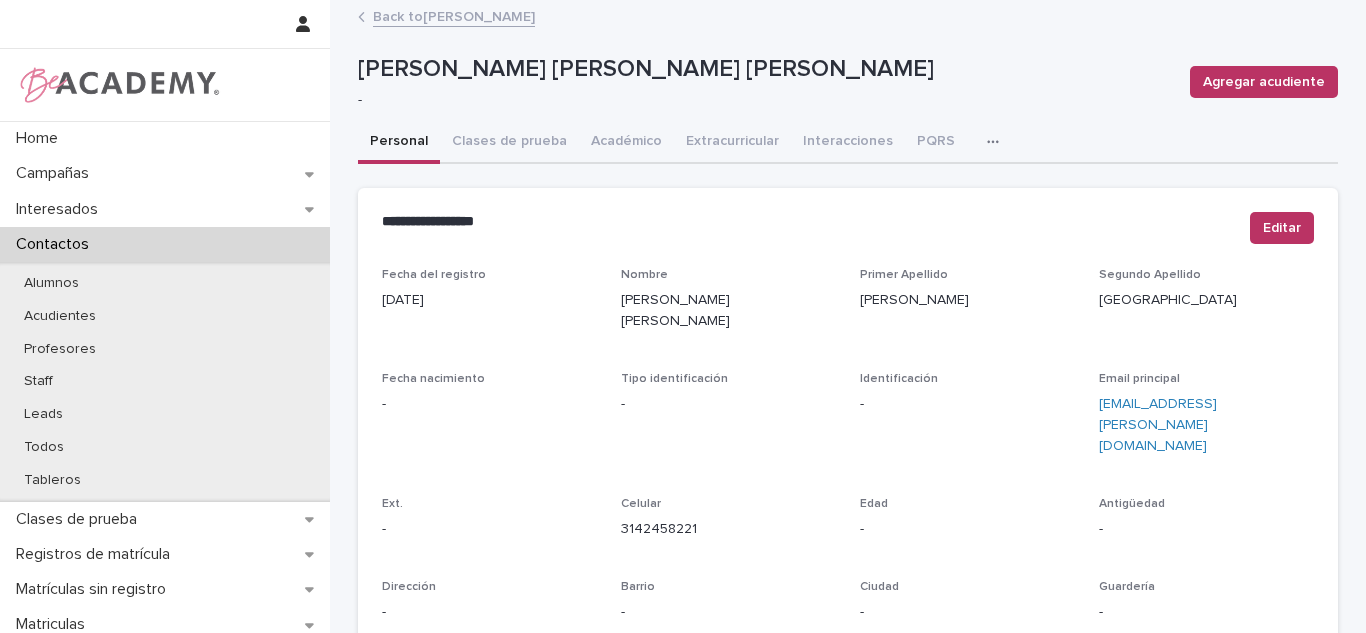 click on "Back to  [PERSON_NAME]" at bounding box center (848, 18) 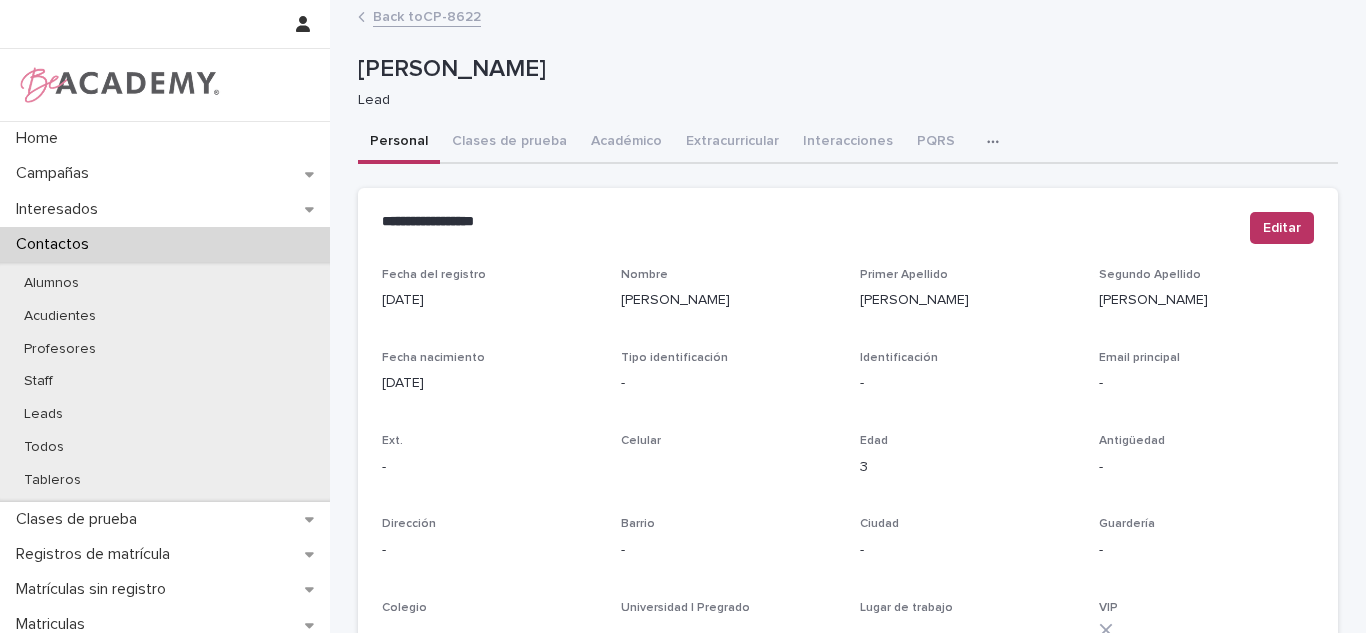 click on "Back to  CP-8622" at bounding box center (427, 15) 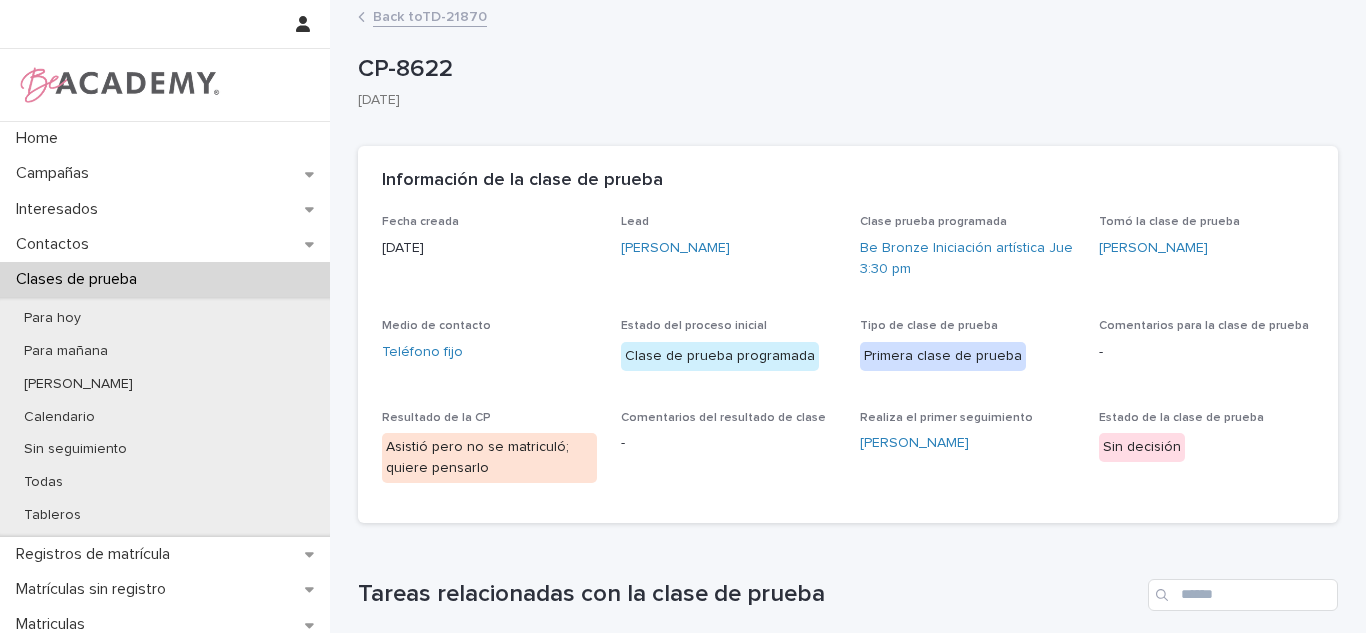 scroll, scrollTop: 369, scrollLeft: 0, axis: vertical 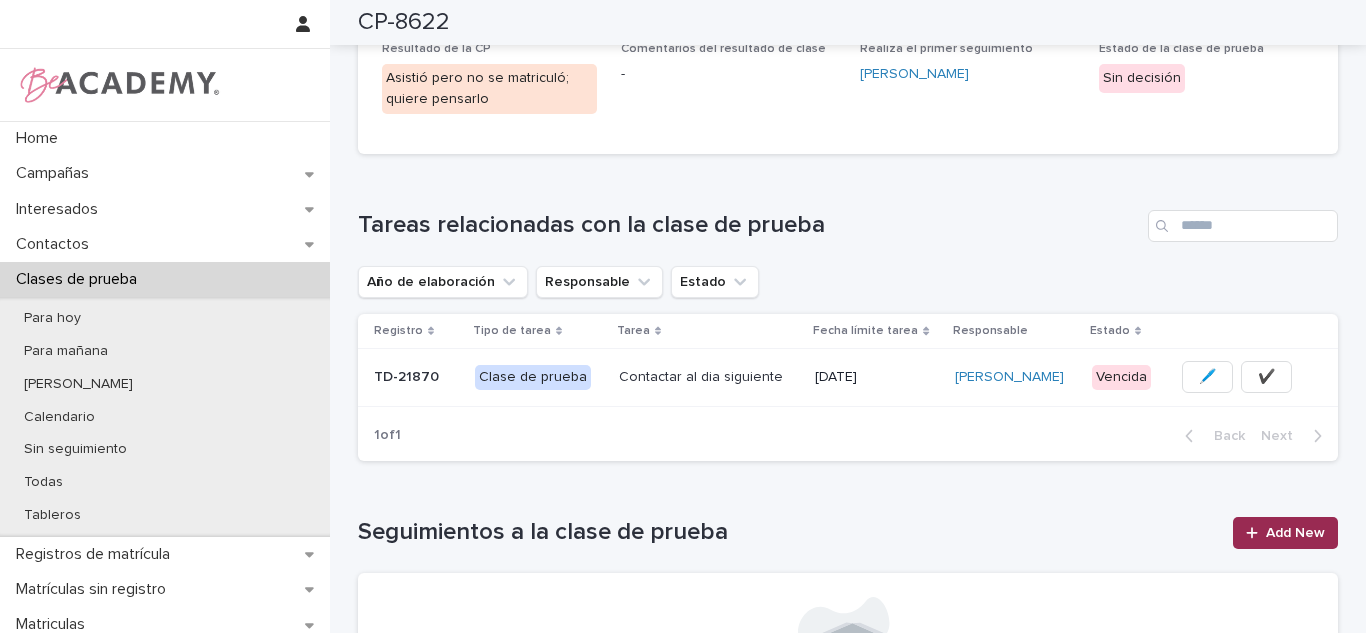 click on "Add New" at bounding box center (1295, 533) 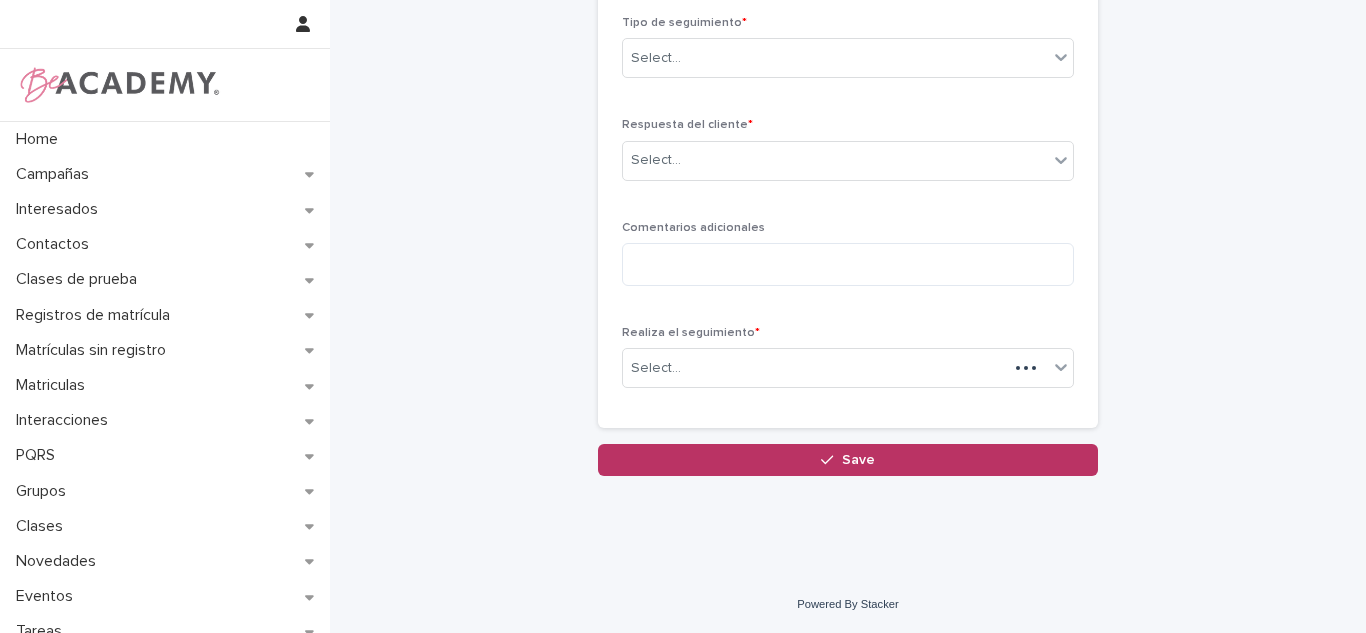 scroll, scrollTop: 220, scrollLeft: 0, axis: vertical 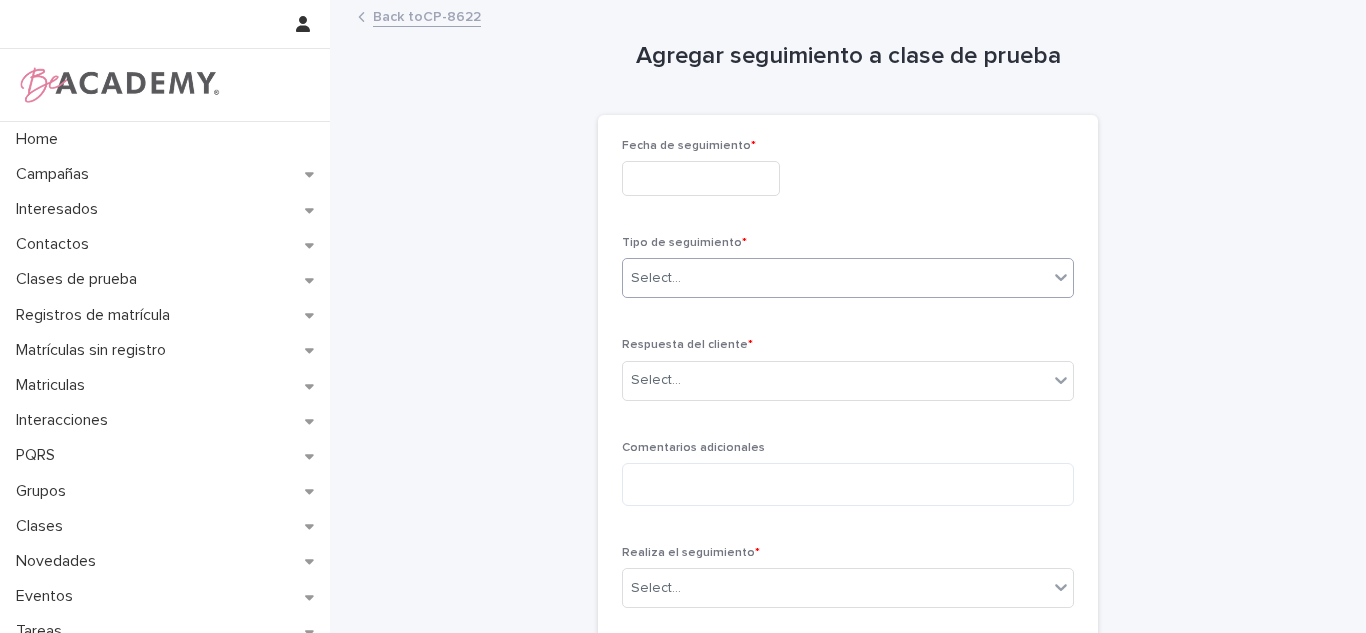 click on "Select..." at bounding box center [835, 278] 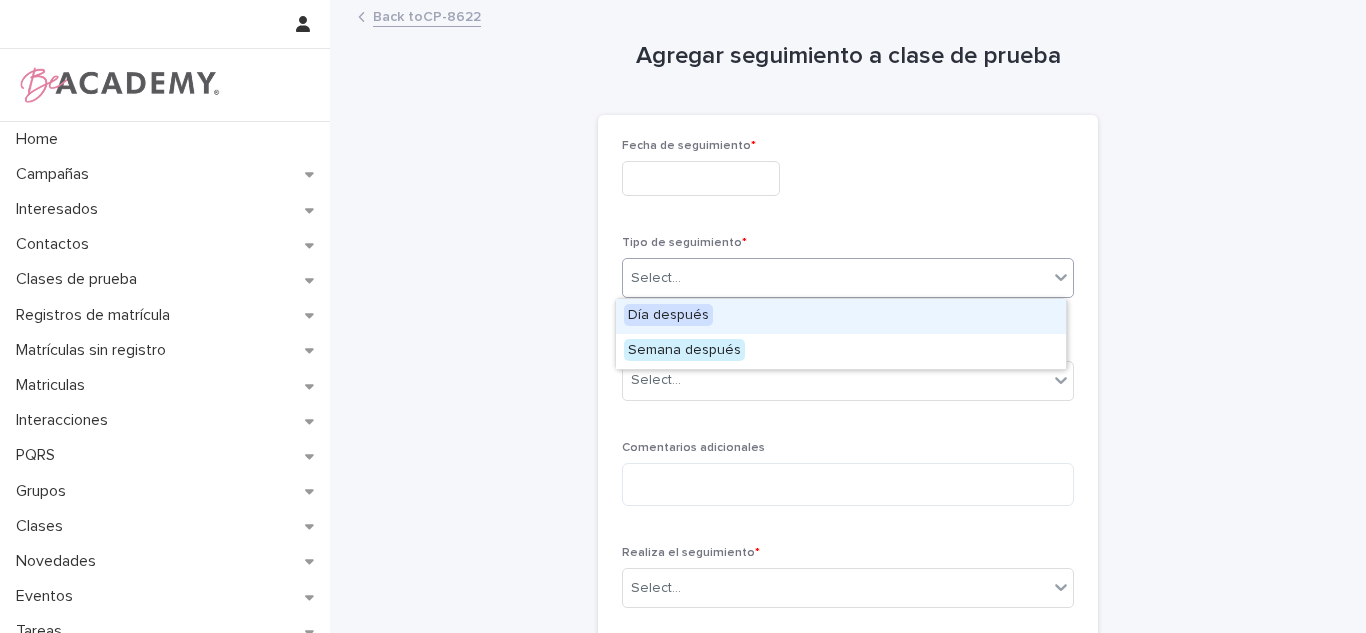 click on "Día después" at bounding box center (841, 316) 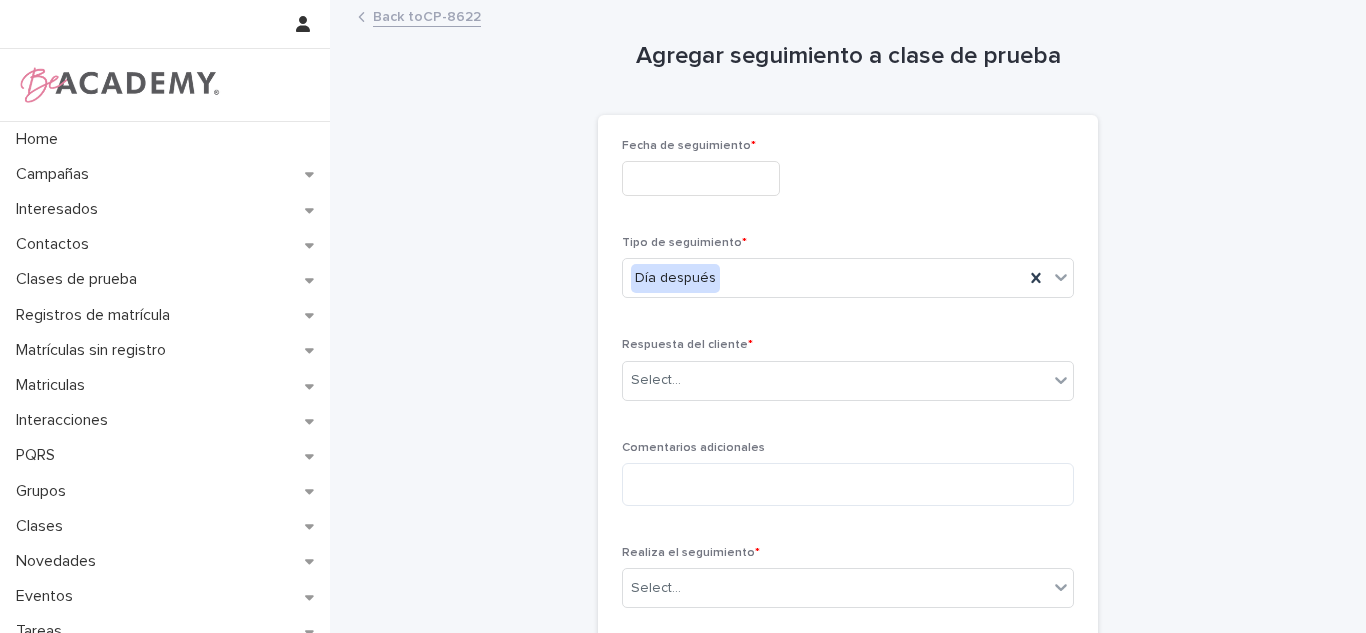 click on "Back to  CP-8622" at bounding box center [427, 15] 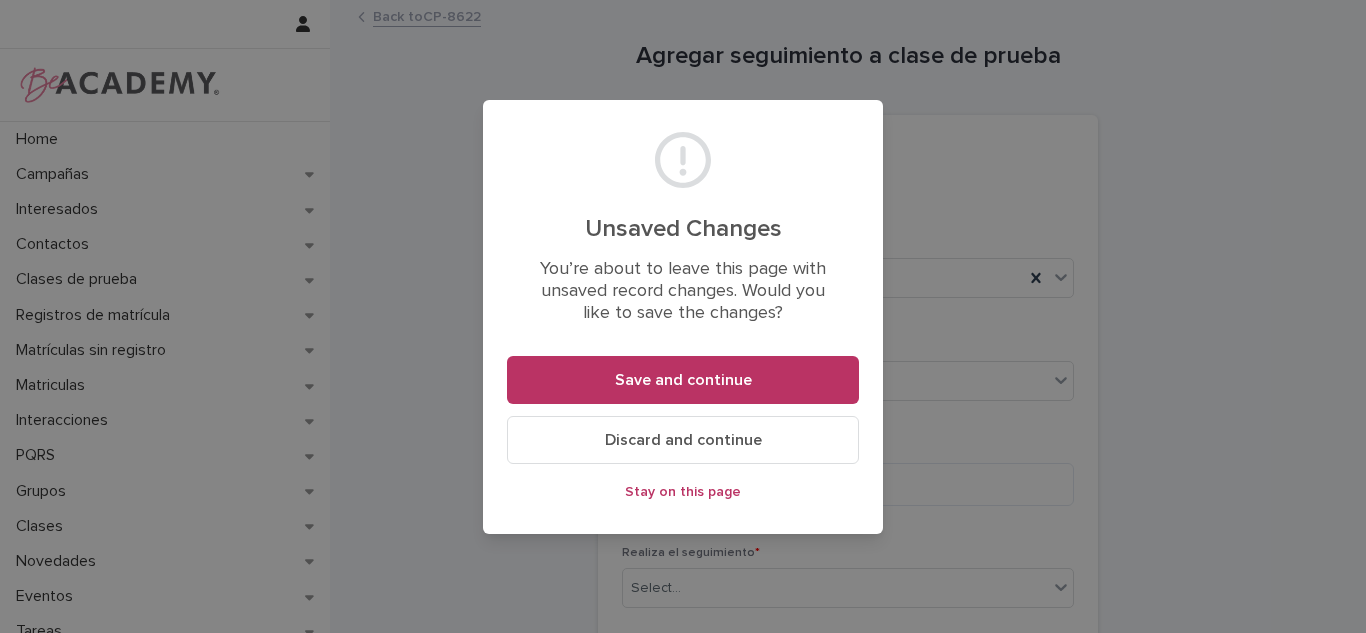 click on "Discard and continue" at bounding box center (683, 440) 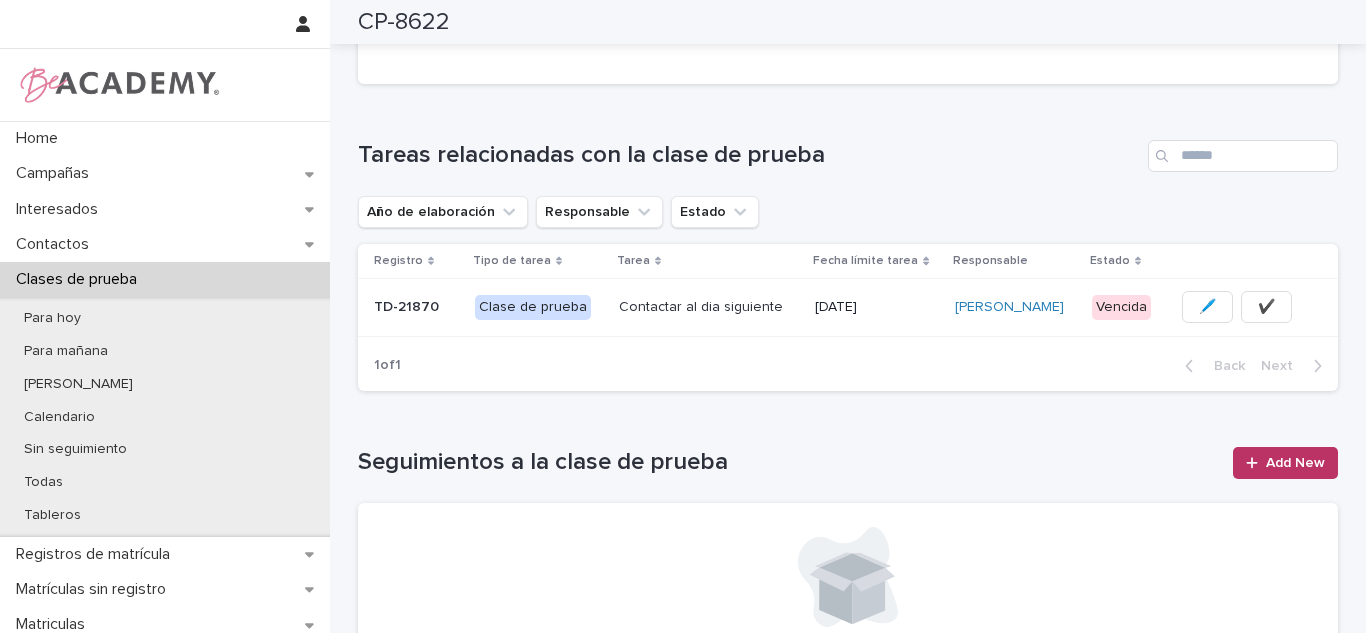 scroll, scrollTop: 453, scrollLeft: 0, axis: vertical 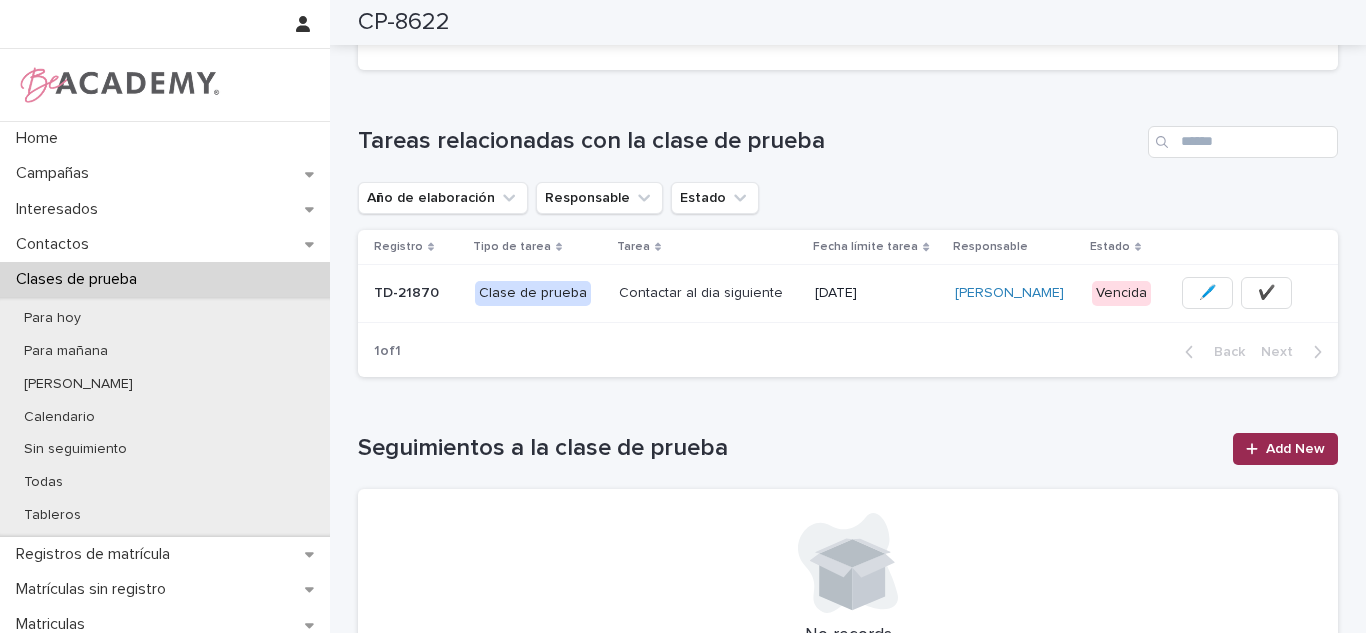 click on "Add New" at bounding box center (1285, 449) 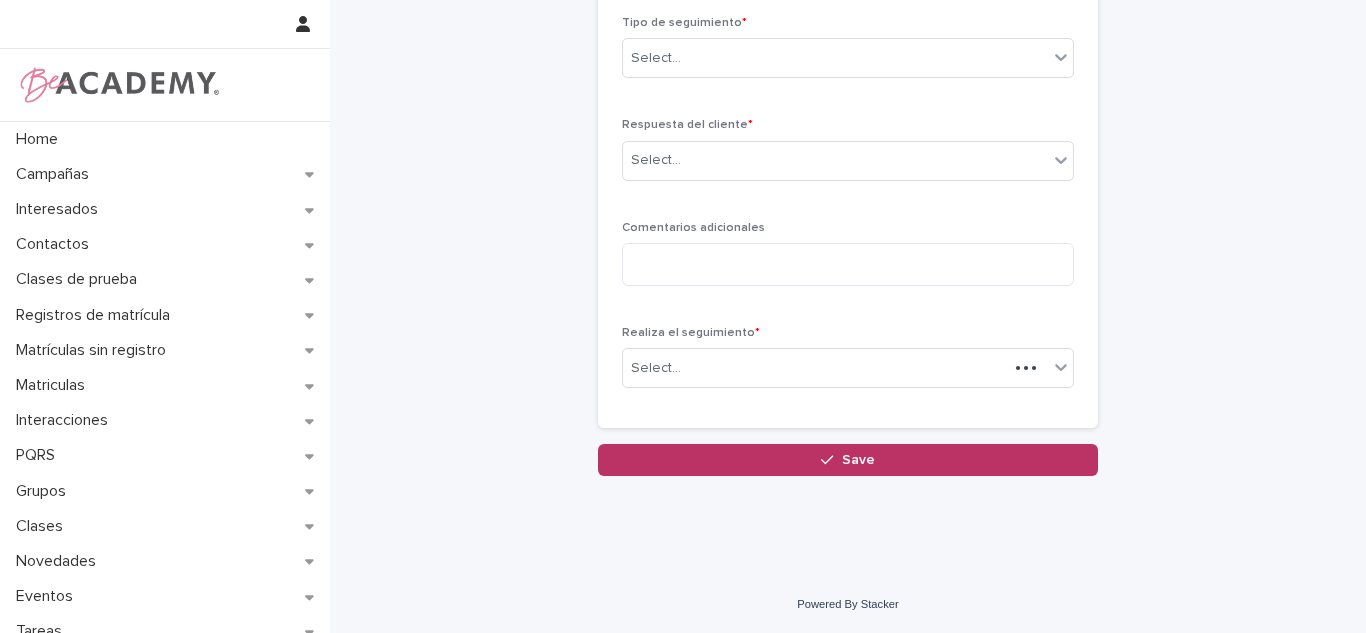 scroll, scrollTop: 220, scrollLeft: 0, axis: vertical 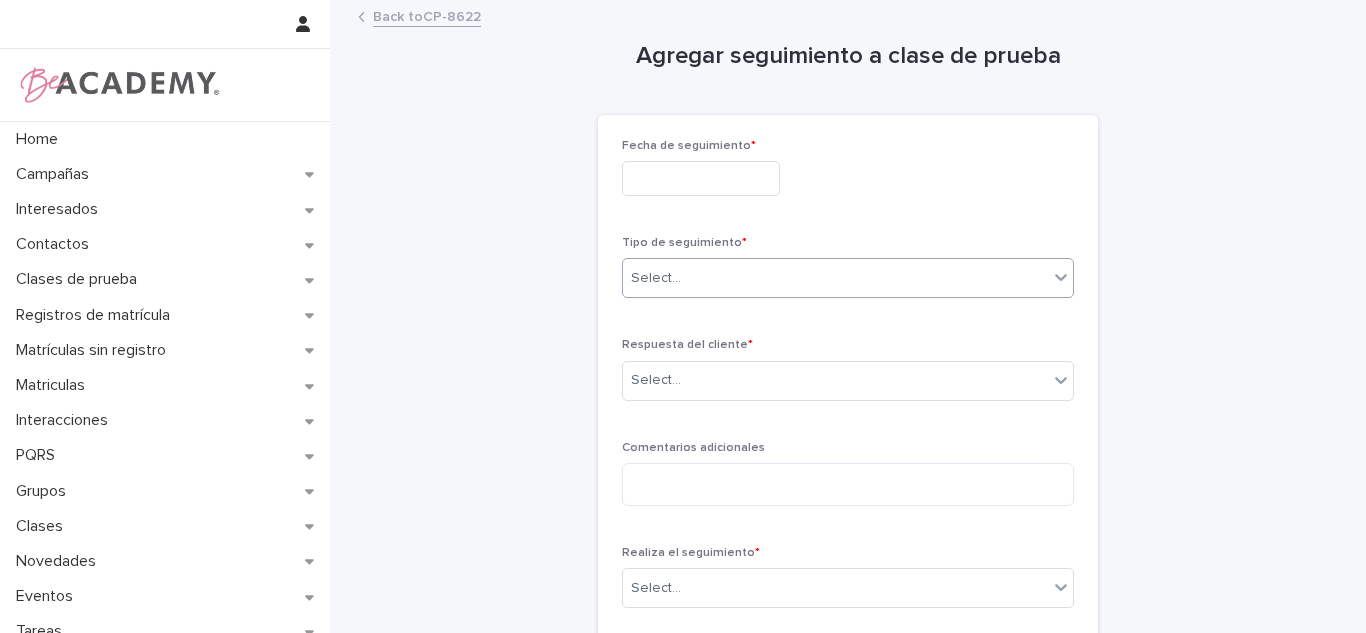 click on "Select..." at bounding box center [835, 278] 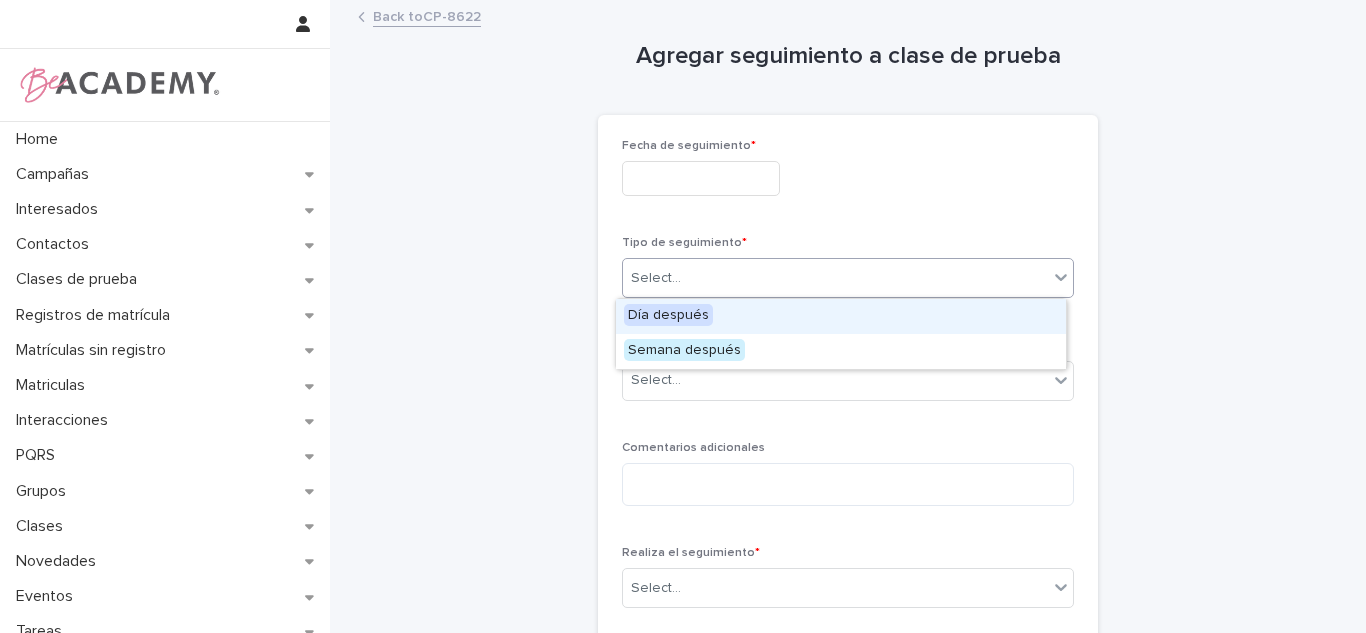 click on "Día después" at bounding box center (668, 315) 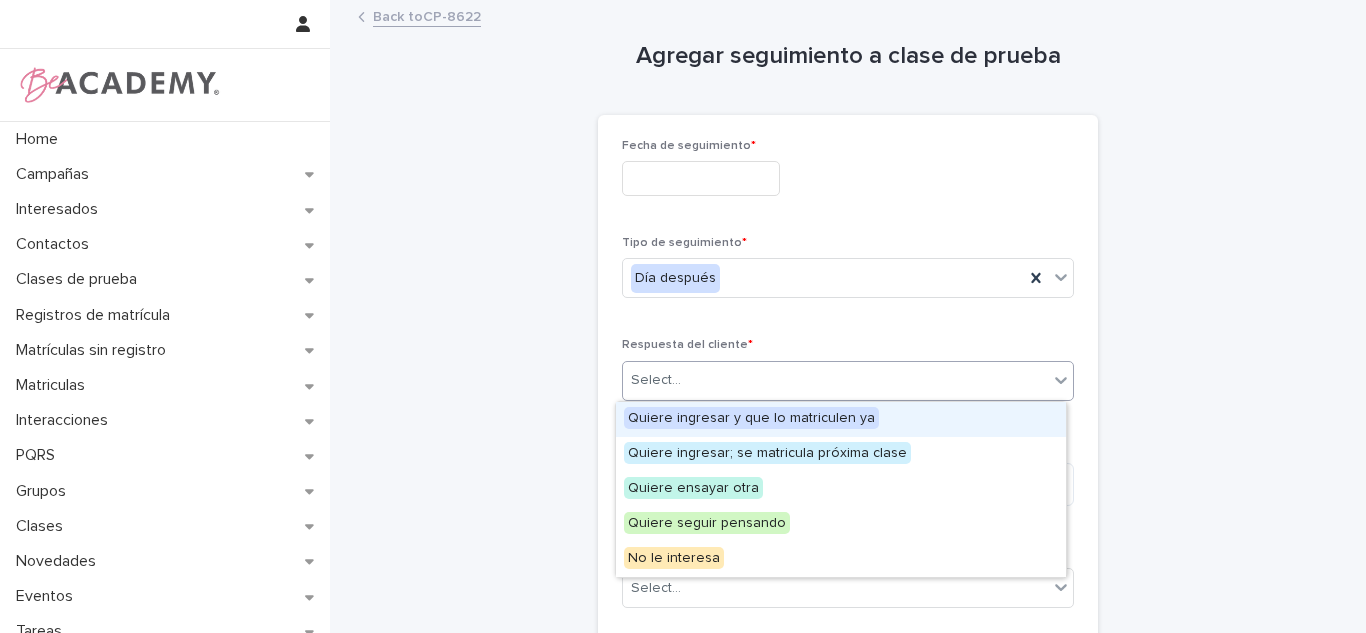 click on "Select..." at bounding box center [835, 380] 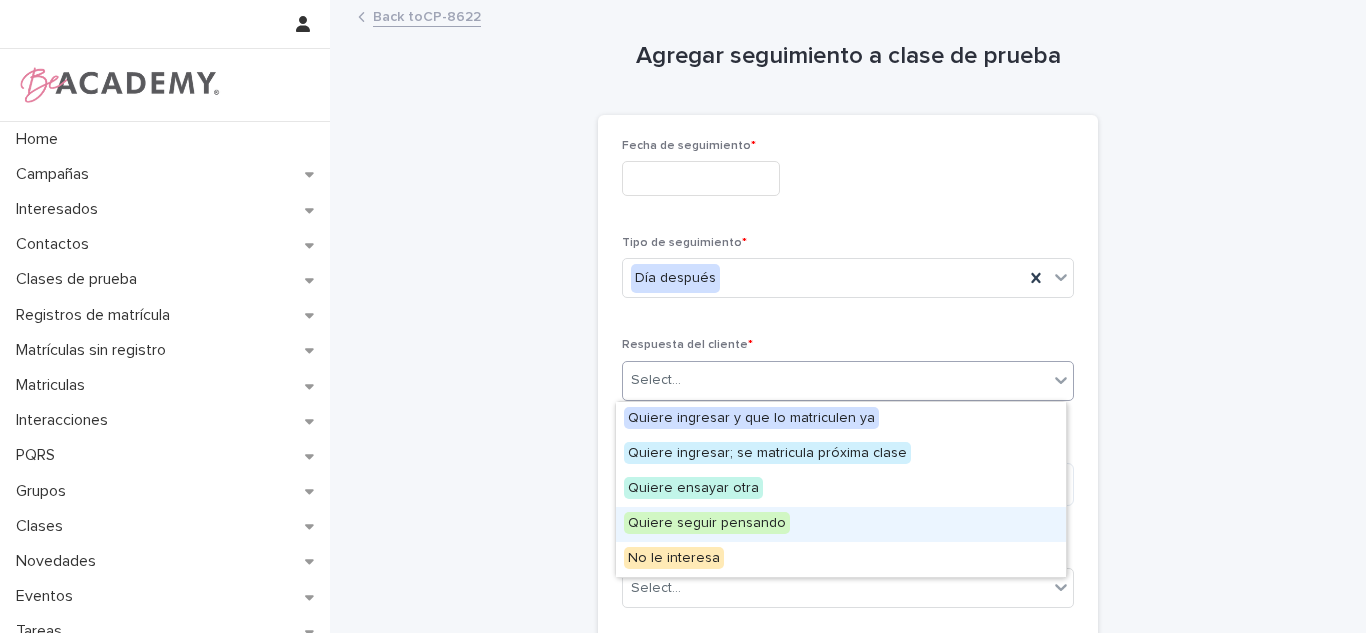 click on "Quiere seguir pensando" at bounding box center [707, 523] 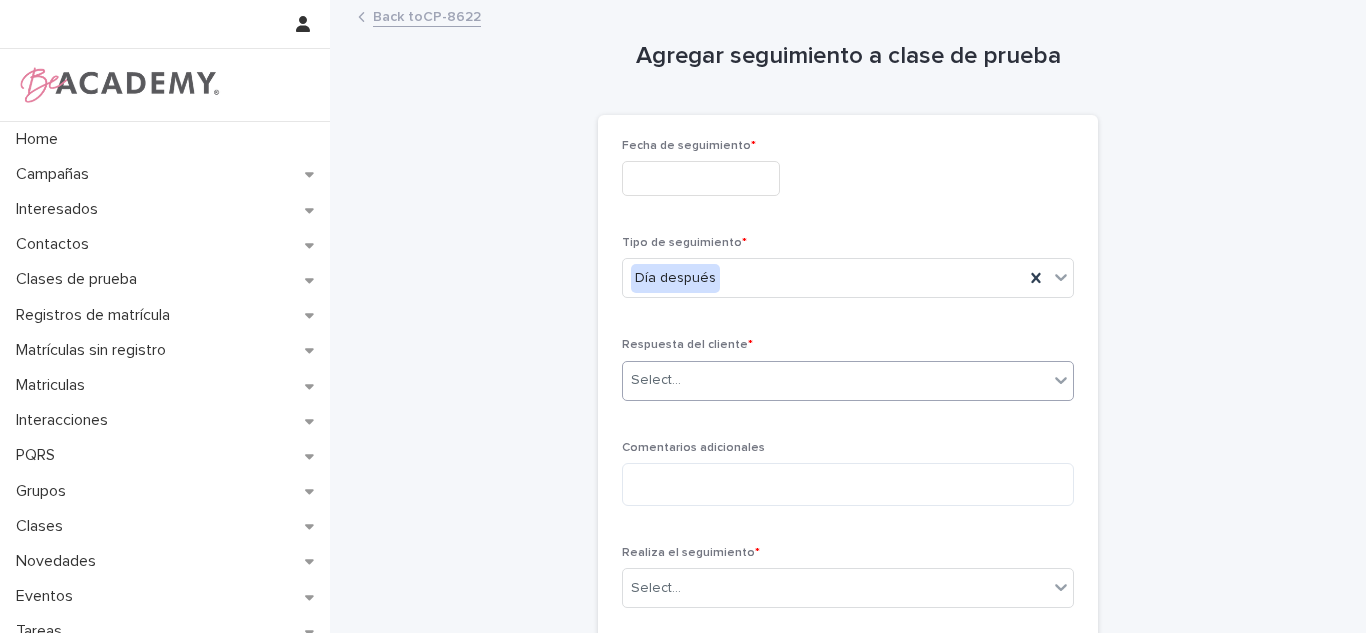 click on "Comentarios adicionales" at bounding box center [848, 481] 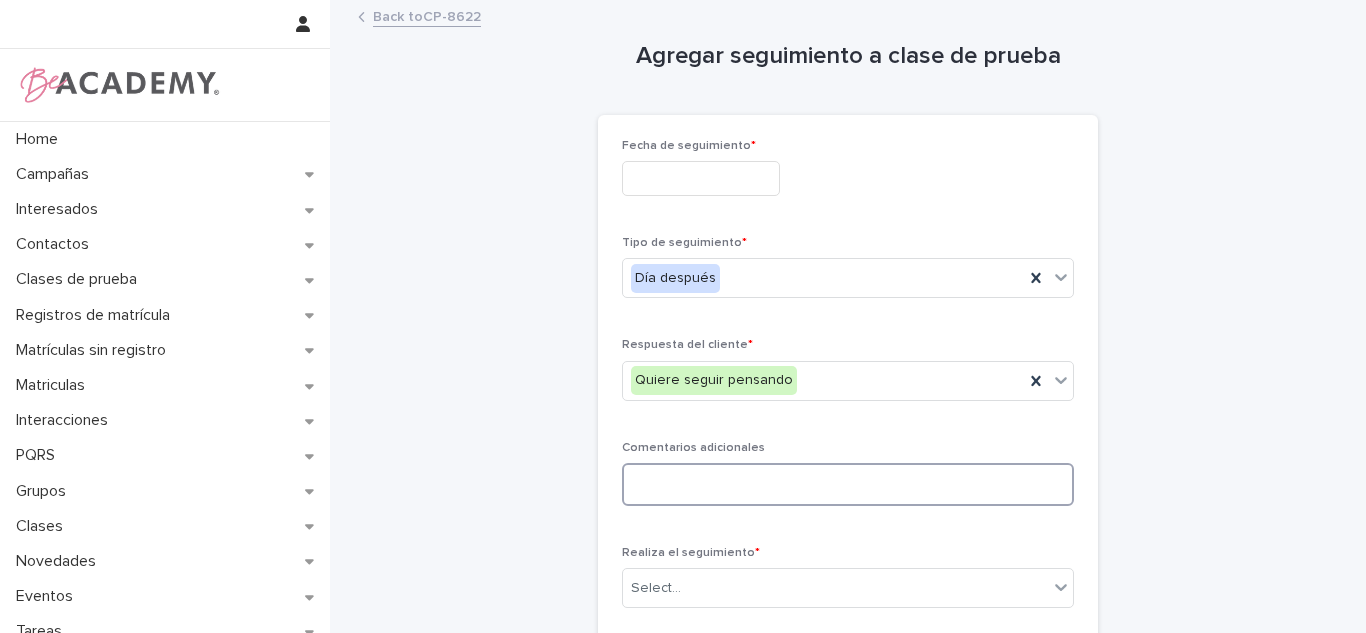 click at bounding box center (848, 484) 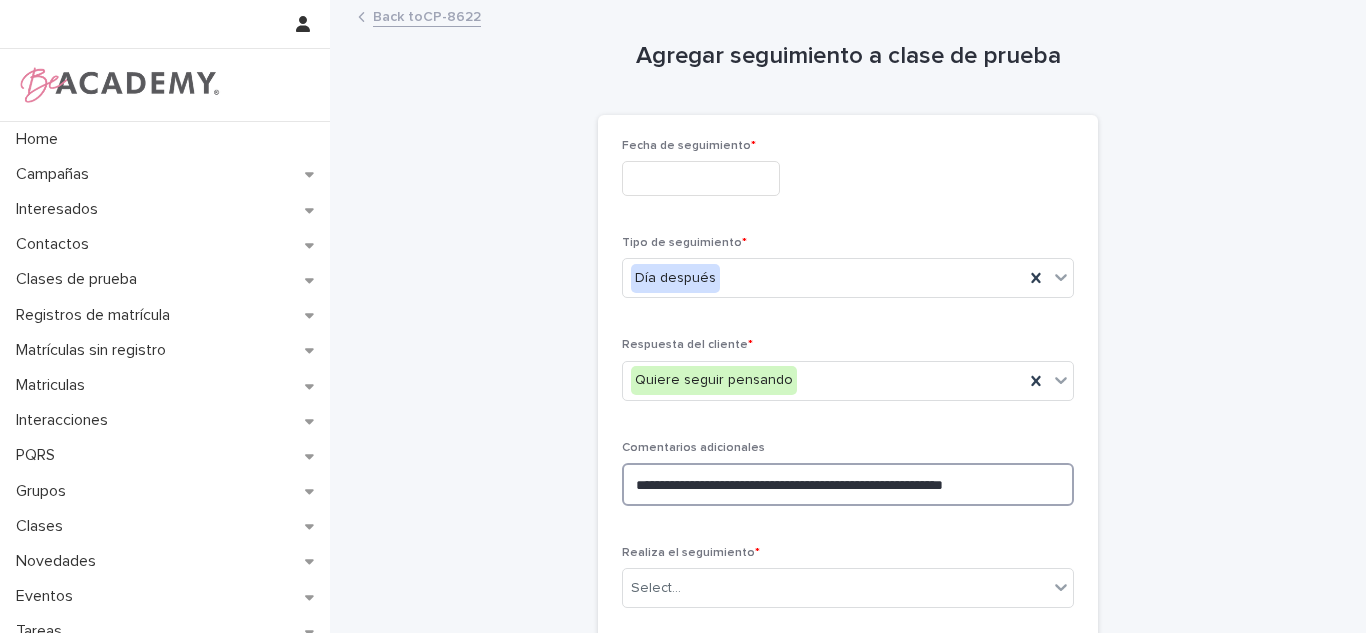 type on "**********" 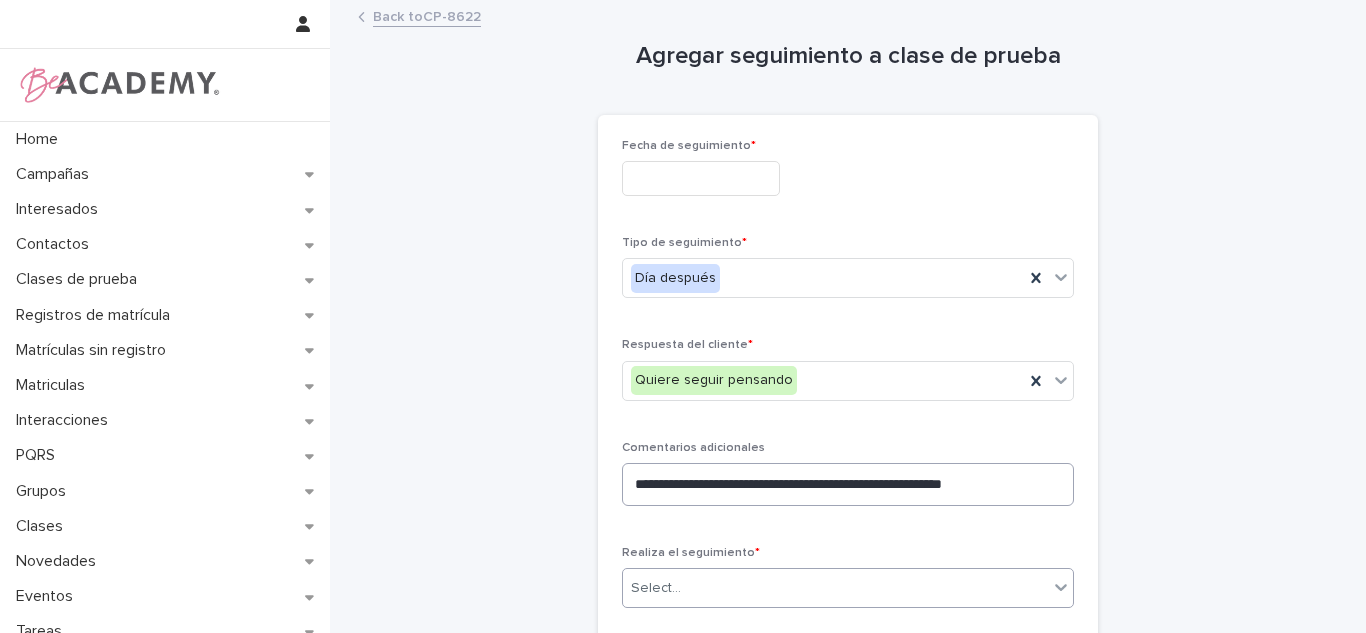 type on "*" 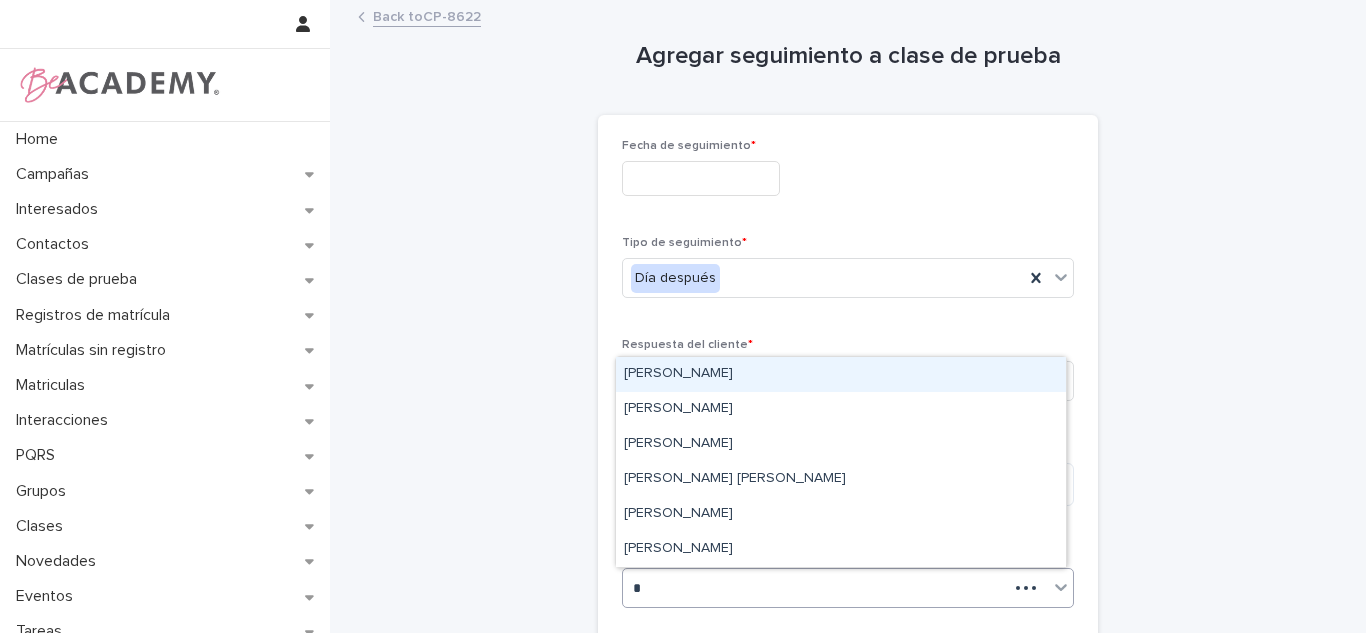 type 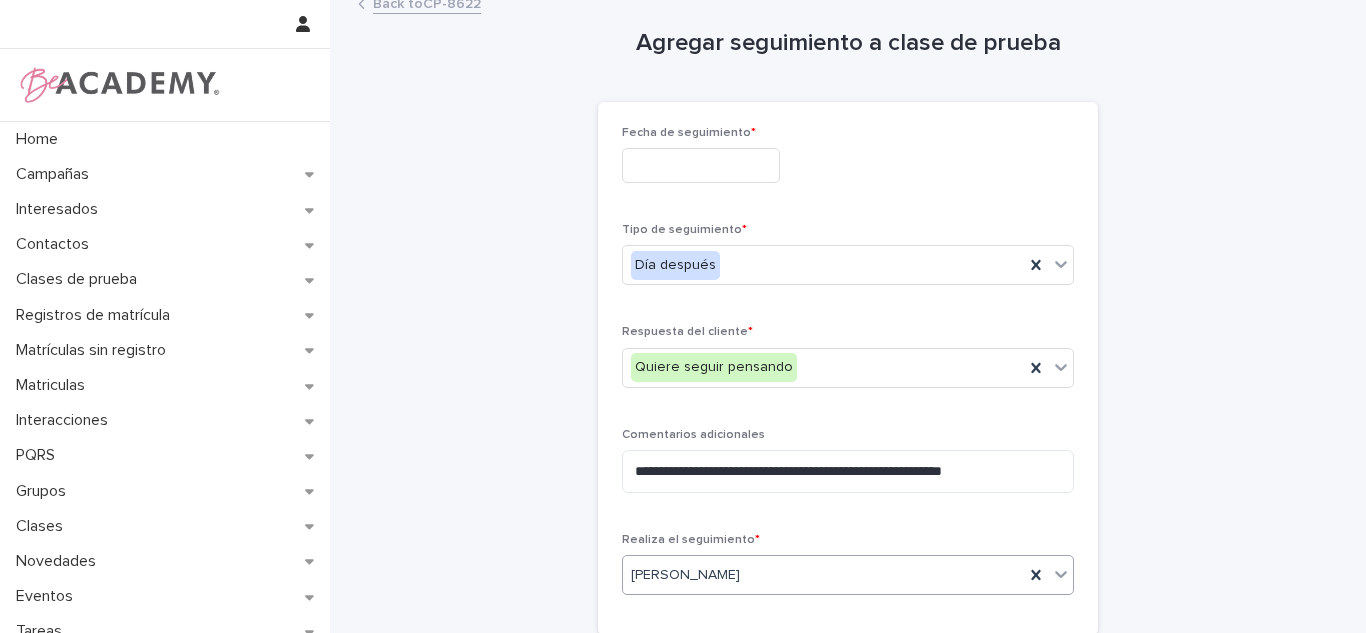 scroll, scrollTop: 90, scrollLeft: 0, axis: vertical 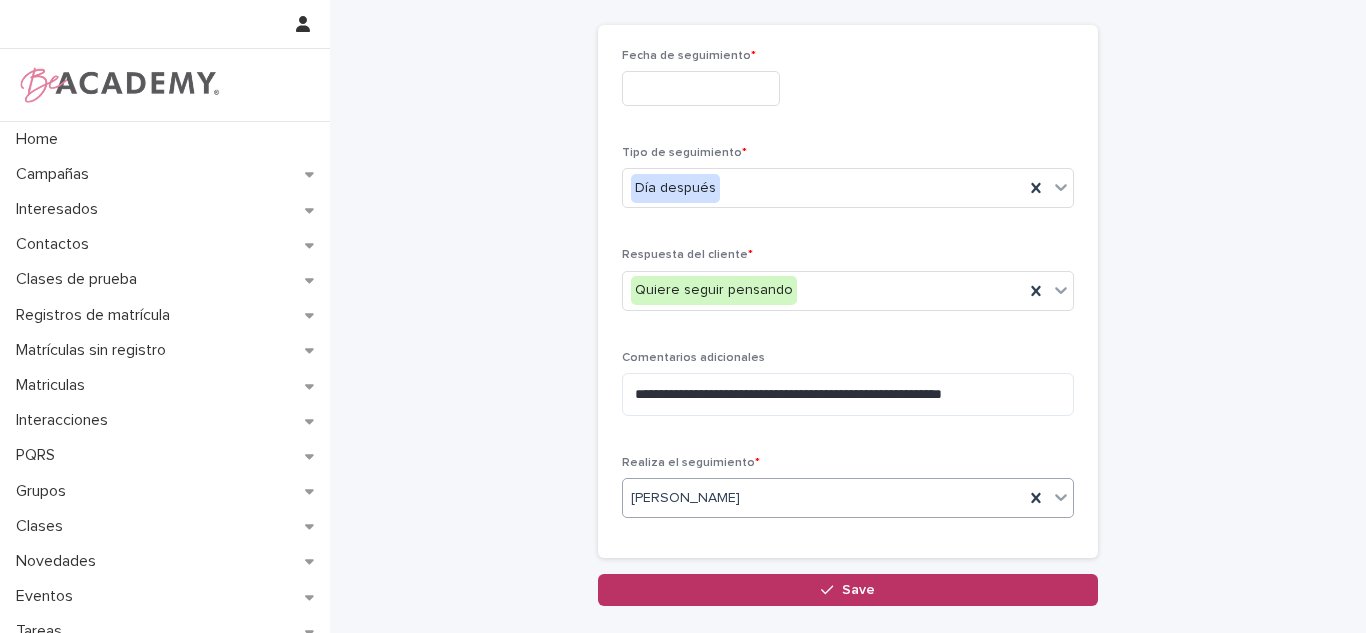 click at bounding box center [701, 88] 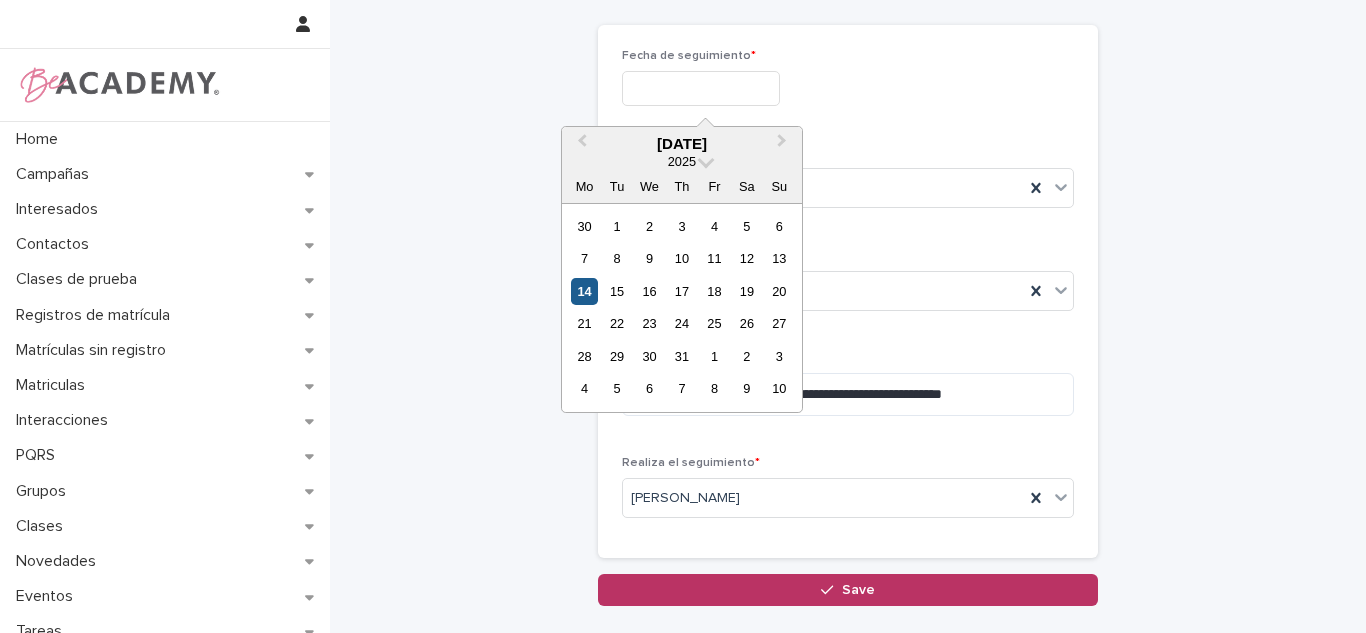 click on "14" at bounding box center (584, 291) 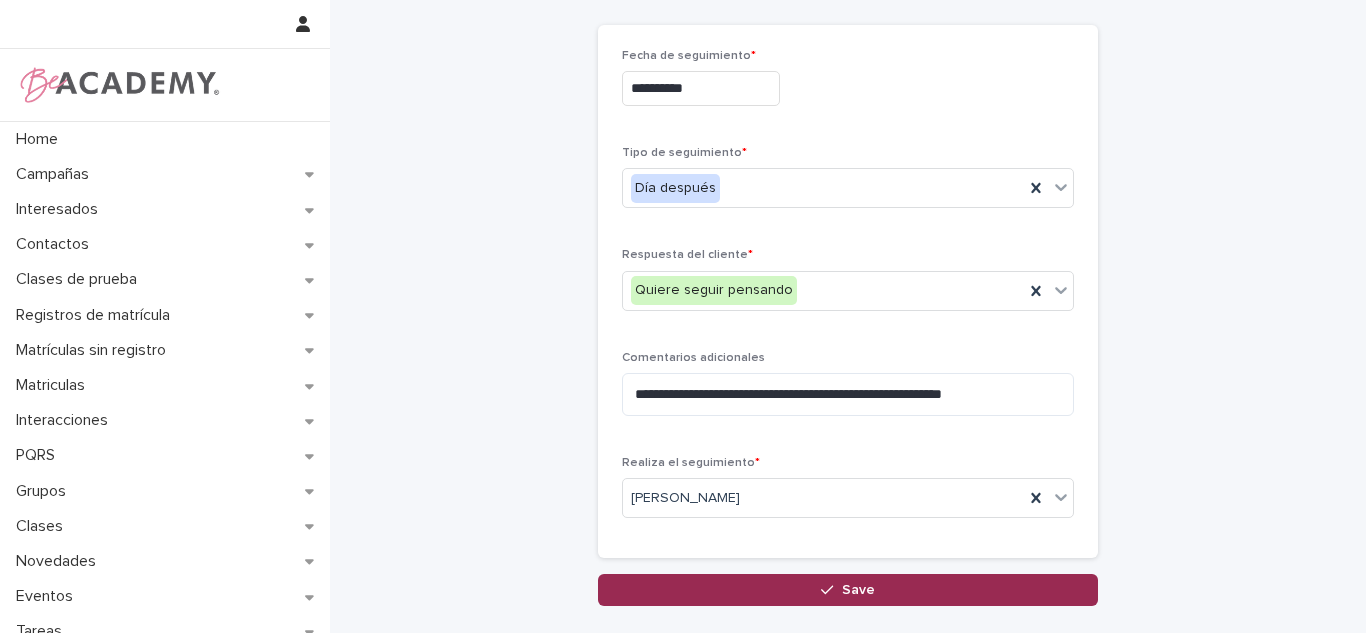 click on "Save" at bounding box center [848, 590] 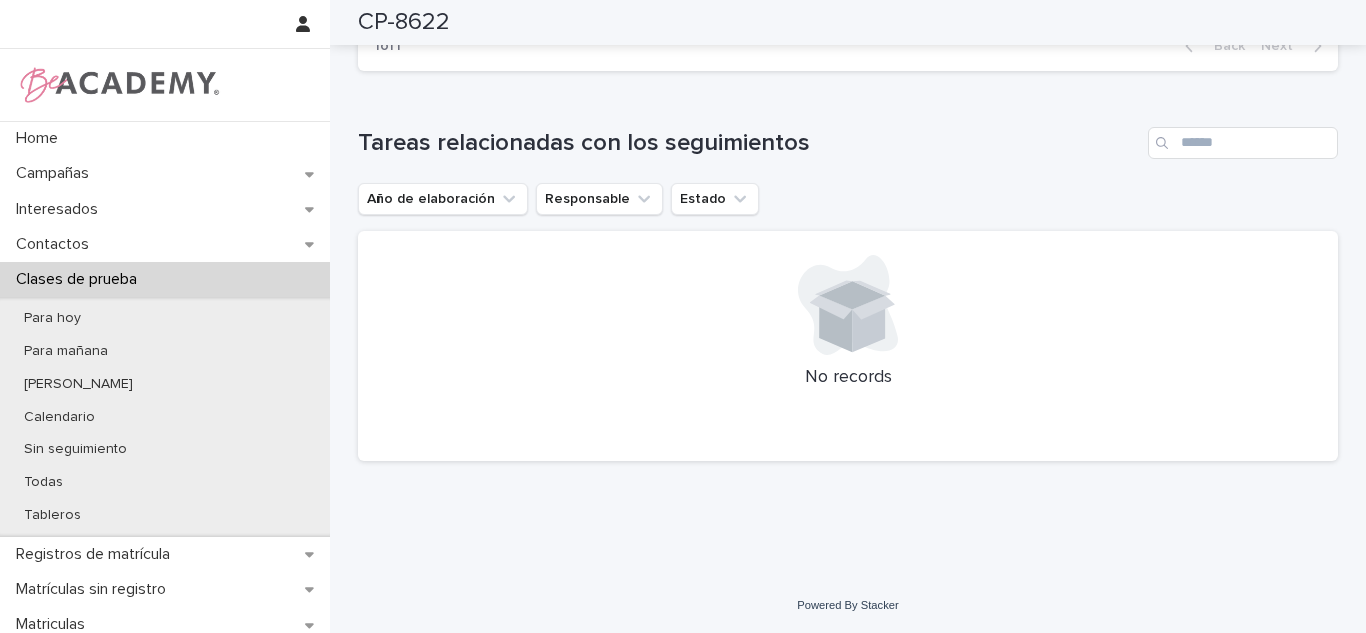 scroll, scrollTop: 543, scrollLeft: 0, axis: vertical 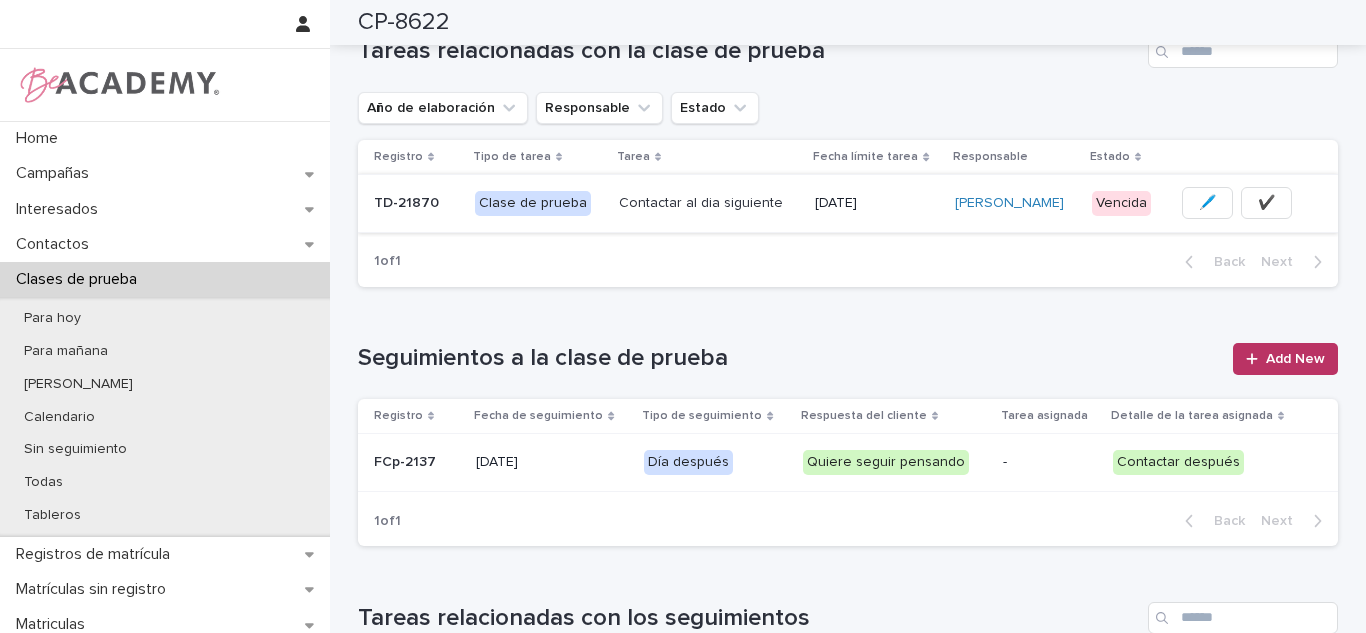 click on "✔️" at bounding box center (1266, 203) 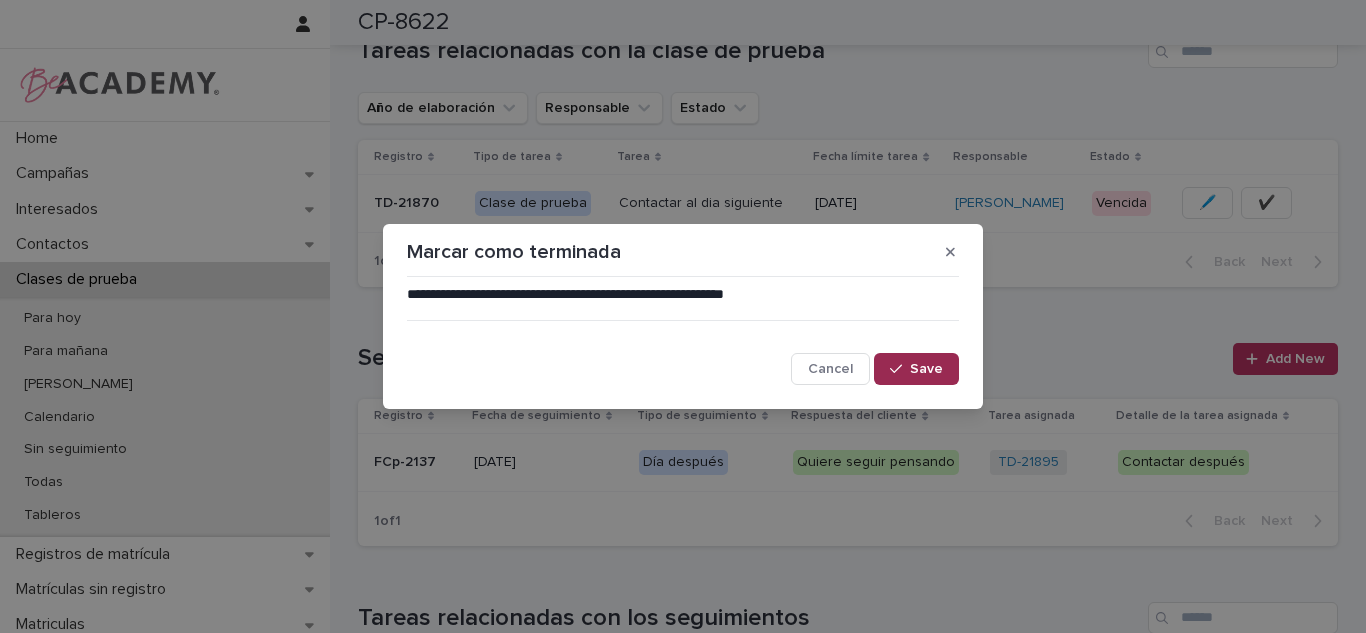 click on "Save" at bounding box center [916, 369] 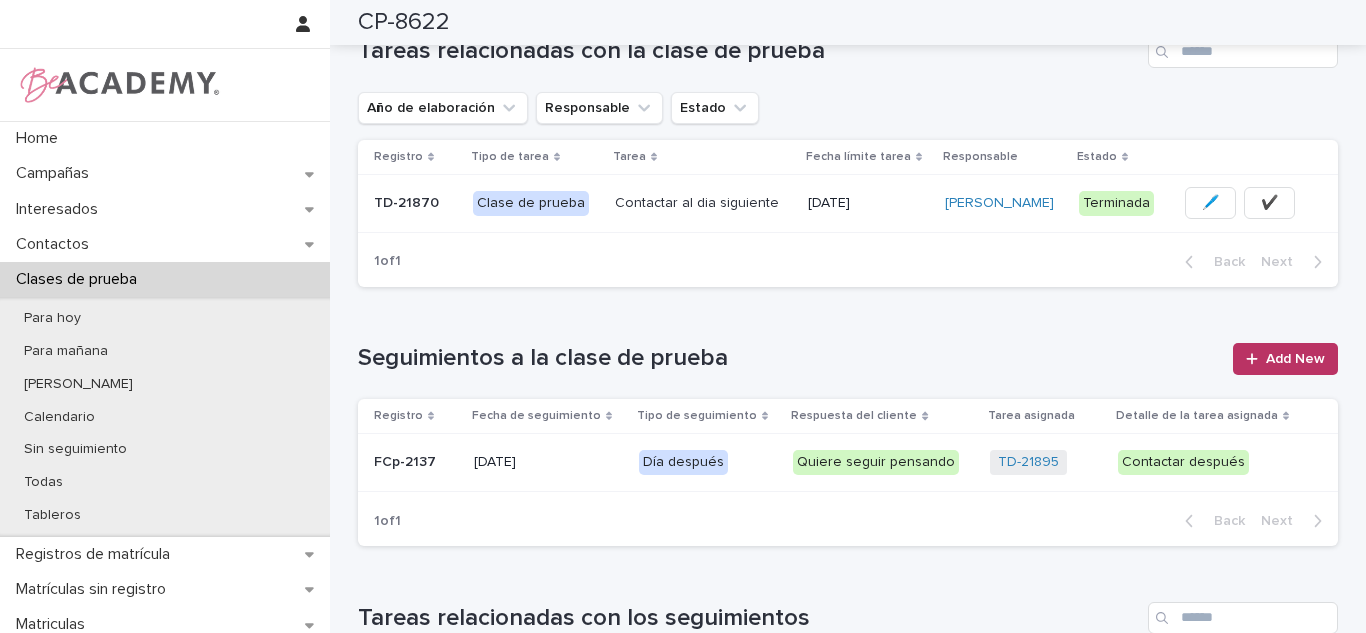 scroll, scrollTop: 502, scrollLeft: 0, axis: vertical 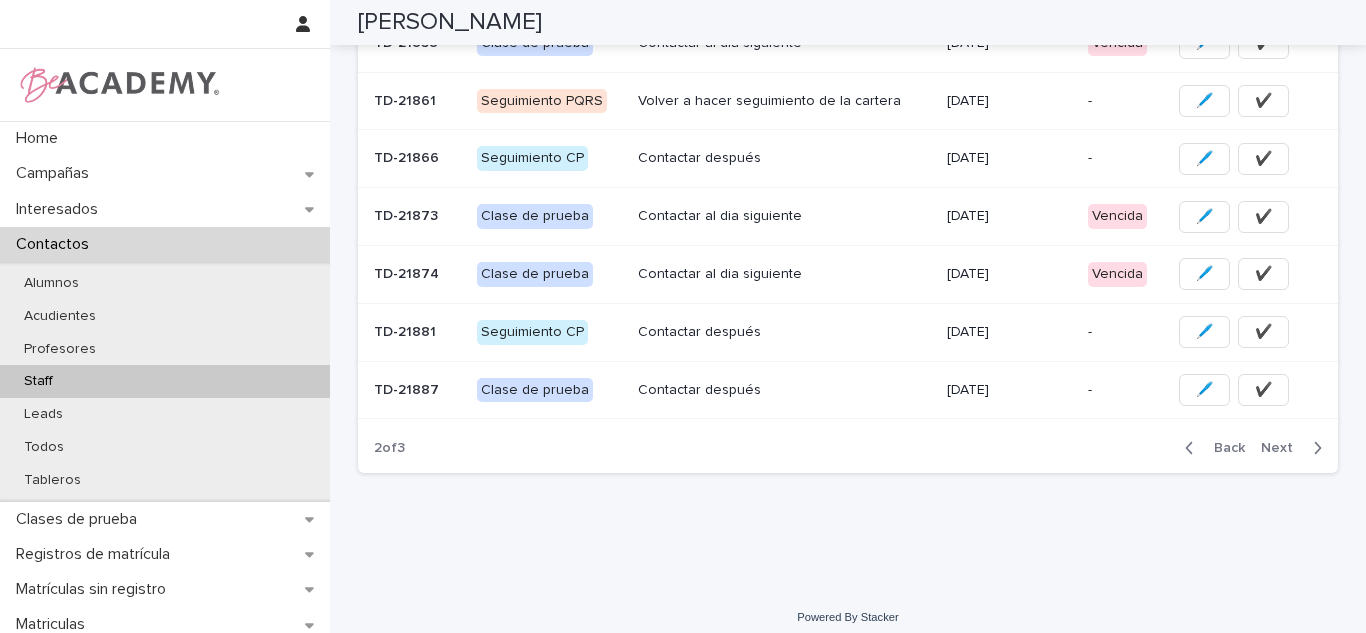 click on "Vencida" at bounding box center [1117, 216] 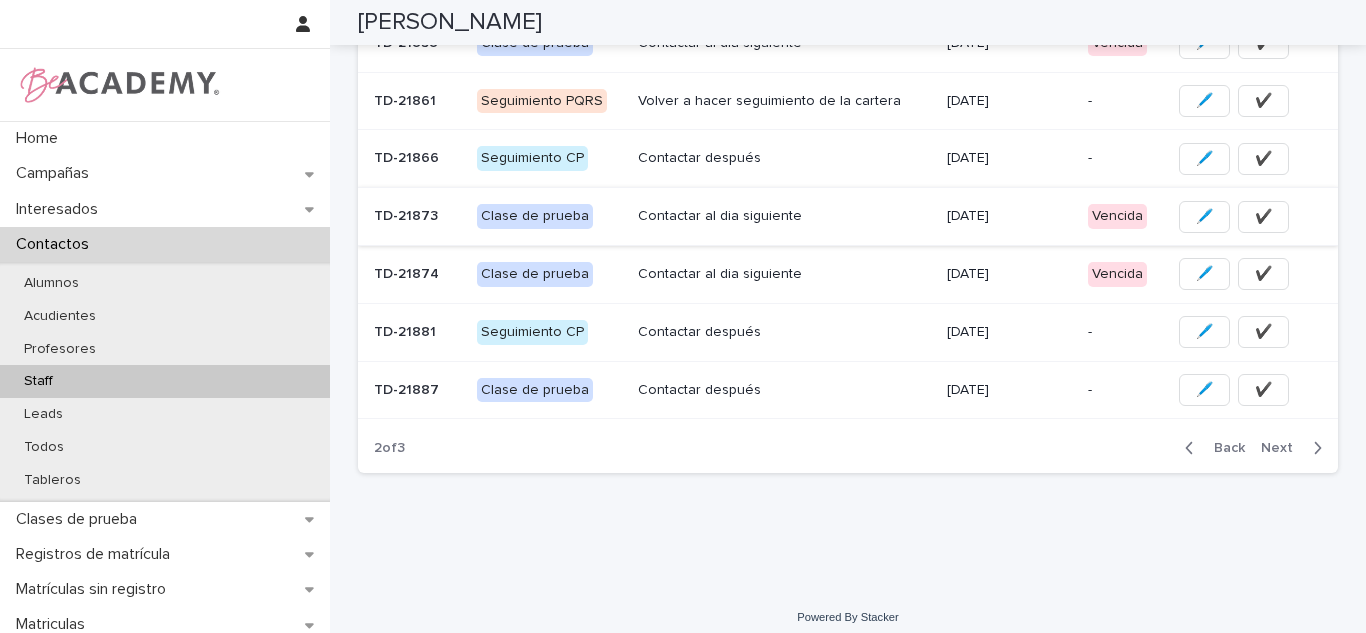 scroll, scrollTop: 0, scrollLeft: 0, axis: both 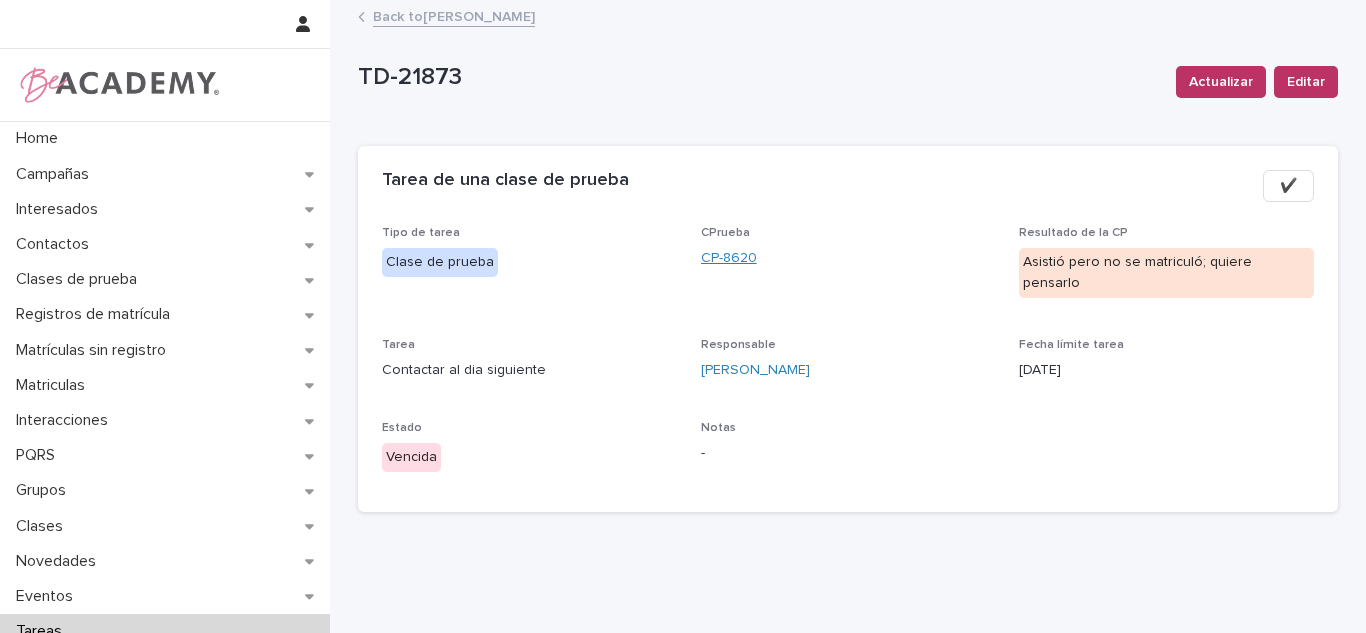 click on "CP-8620" at bounding box center (729, 258) 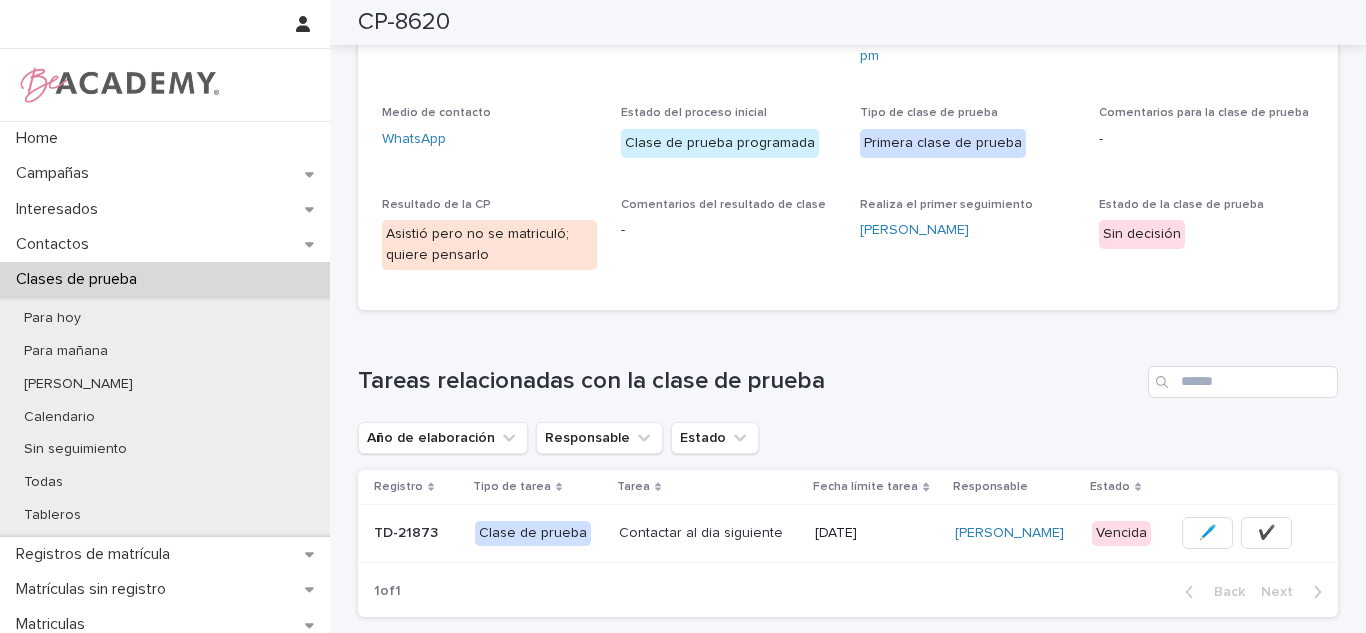 scroll, scrollTop: 155, scrollLeft: 0, axis: vertical 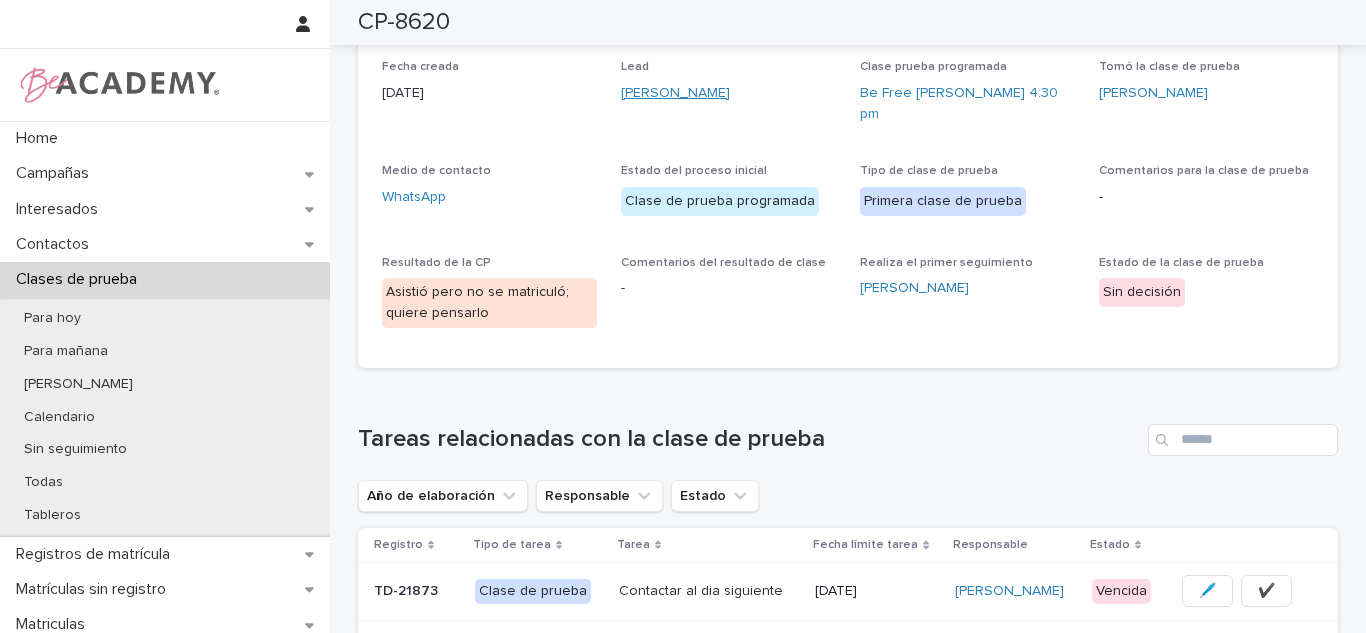 click on "[PERSON_NAME]" at bounding box center [675, 93] 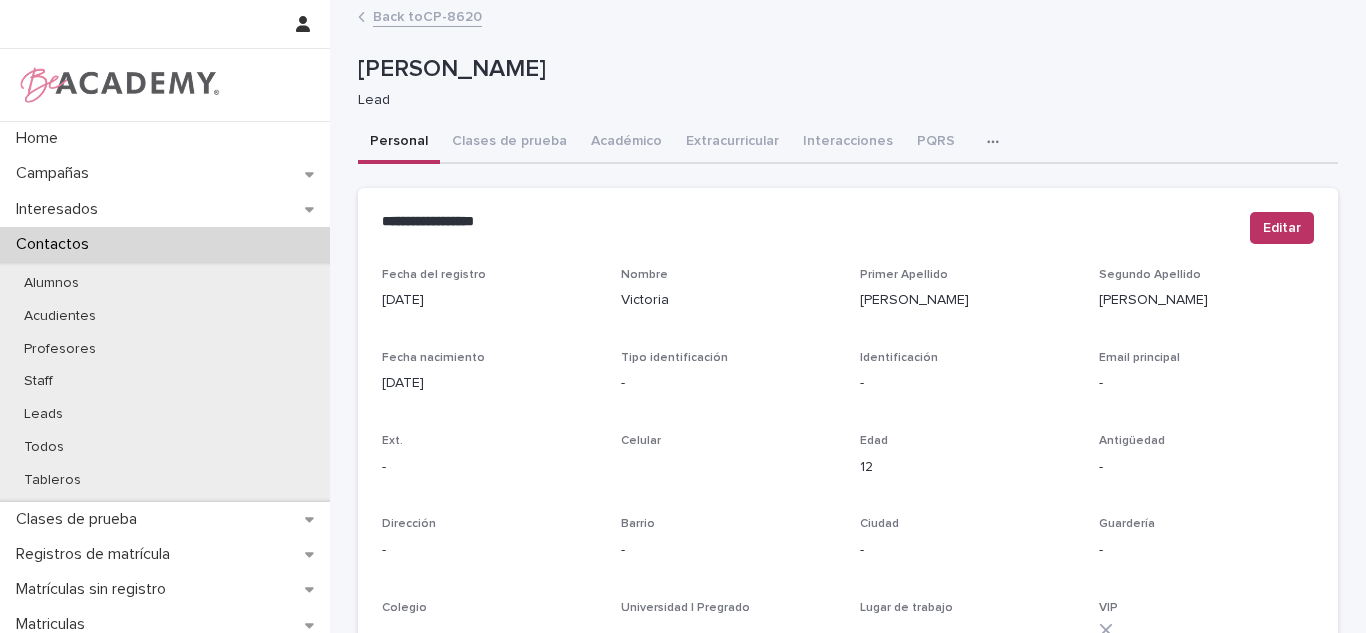 scroll, scrollTop: 843, scrollLeft: 0, axis: vertical 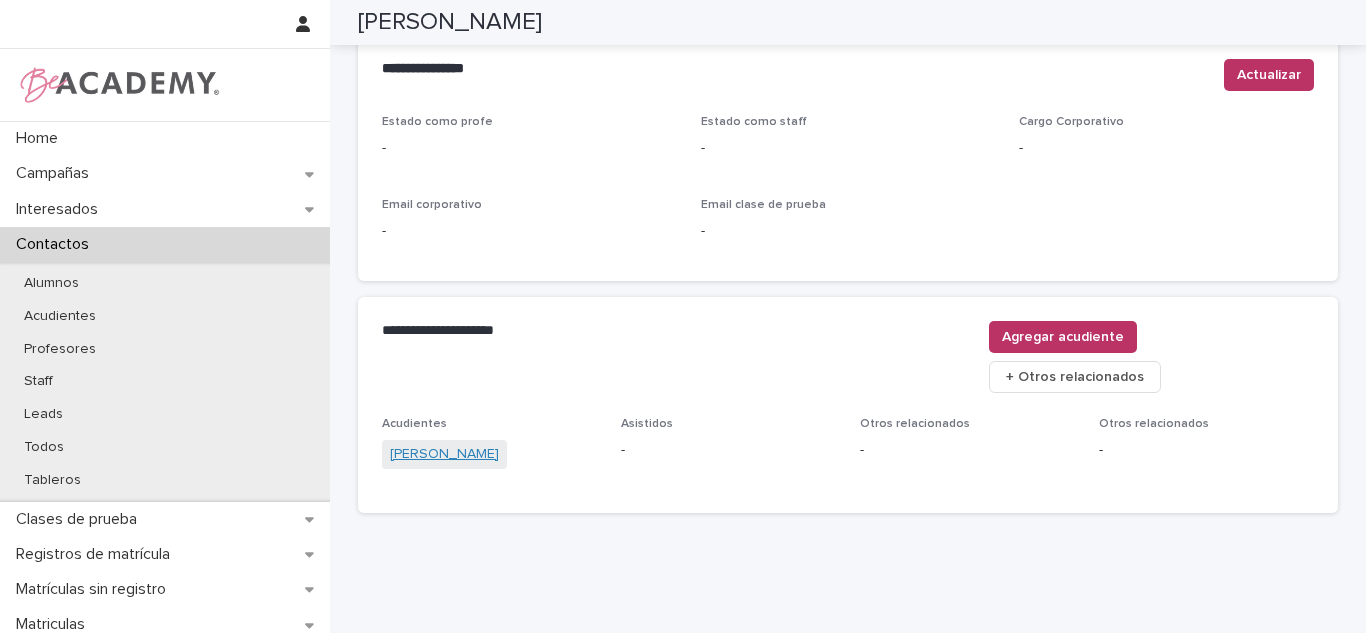 click on "[PERSON_NAME]" at bounding box center [444, 454] 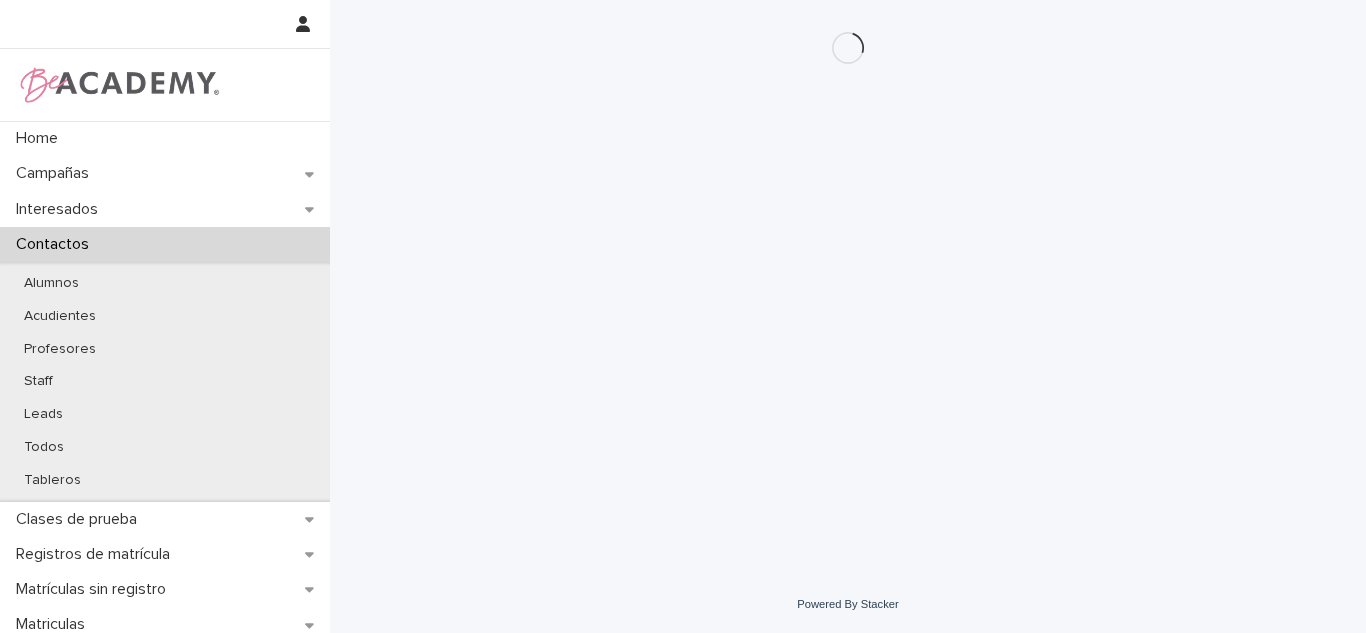 scroll, scrollTop: 0, scrollLeft: 0, axis: both 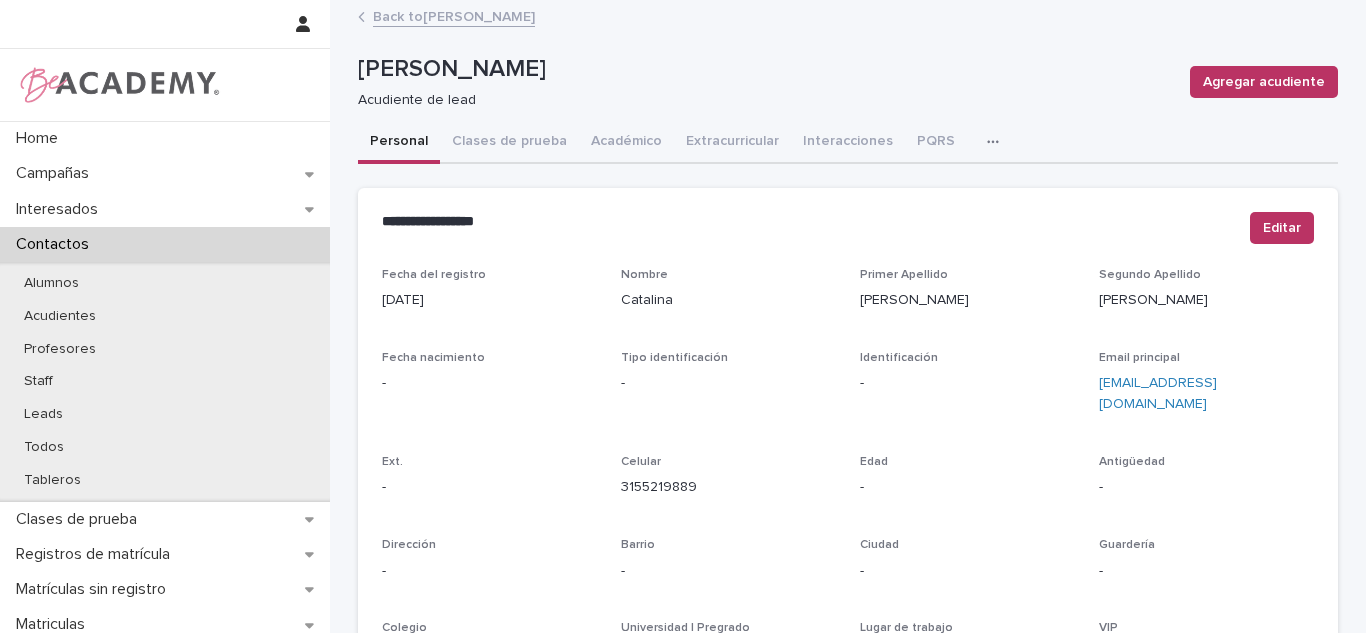 click on "Back to  [PERSON_NAME]" at bounding box center [454, 15] 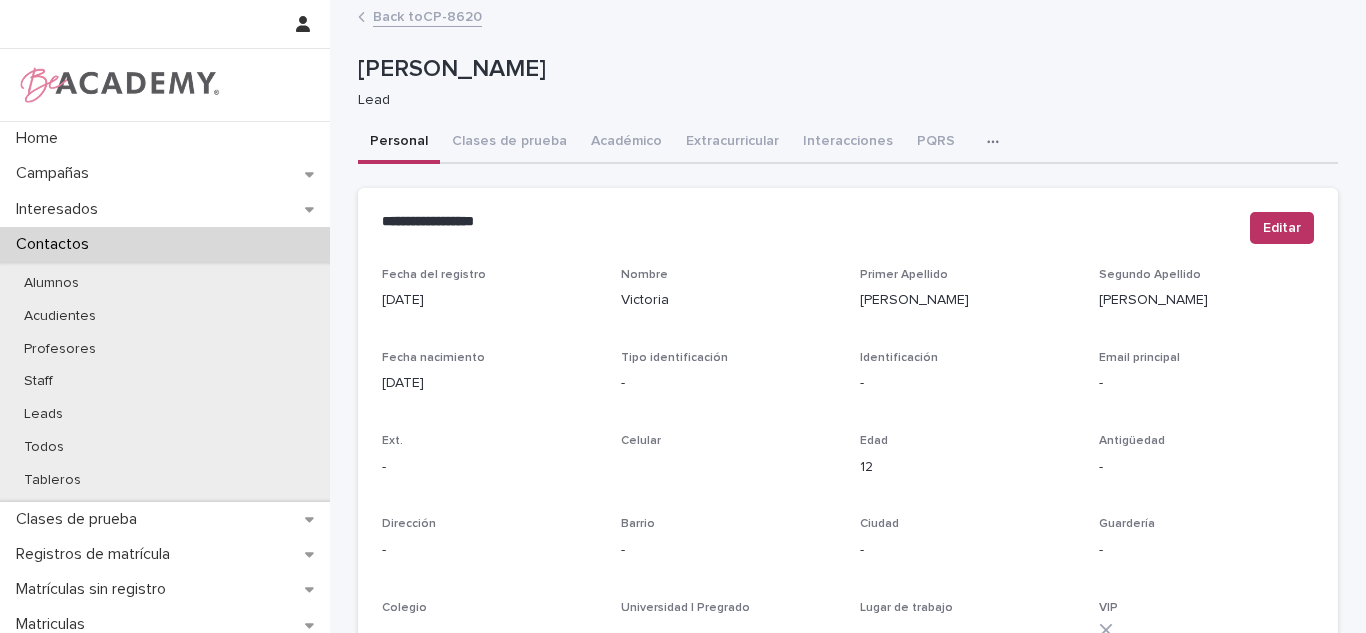 scroll, scrollTop: 855, scrollLeft: 0, axis: vertical 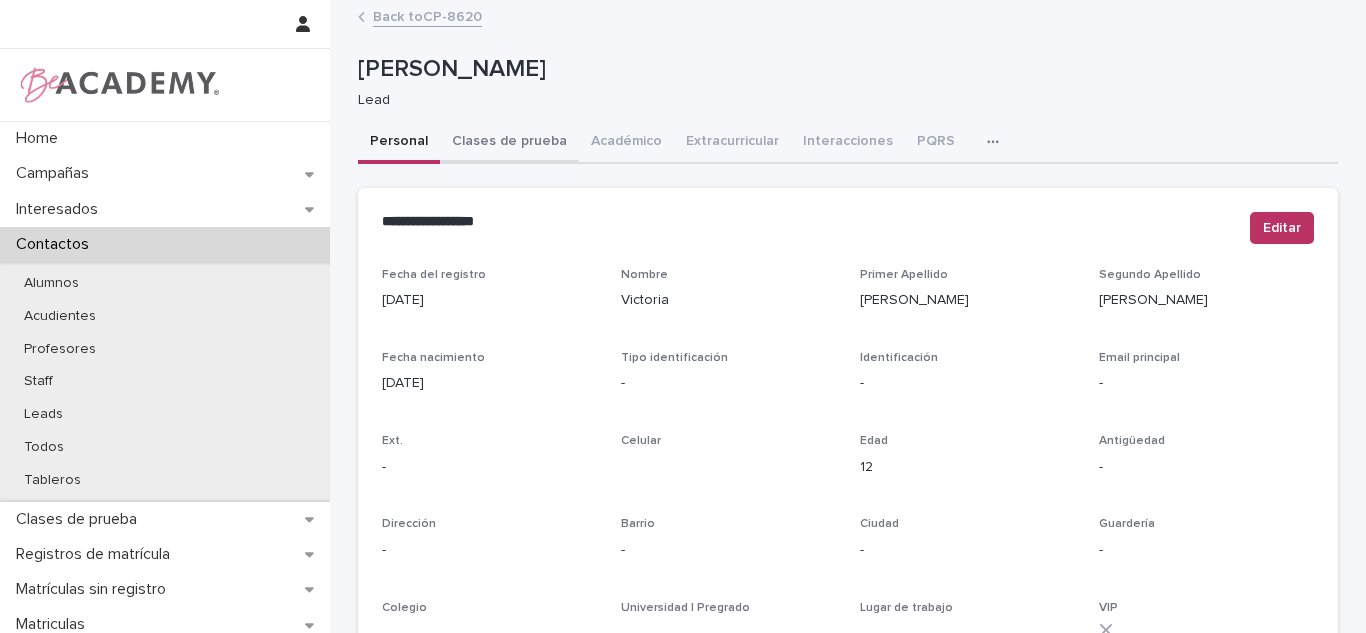 click on "Clases de prueba" at bounding box center [509, 143] 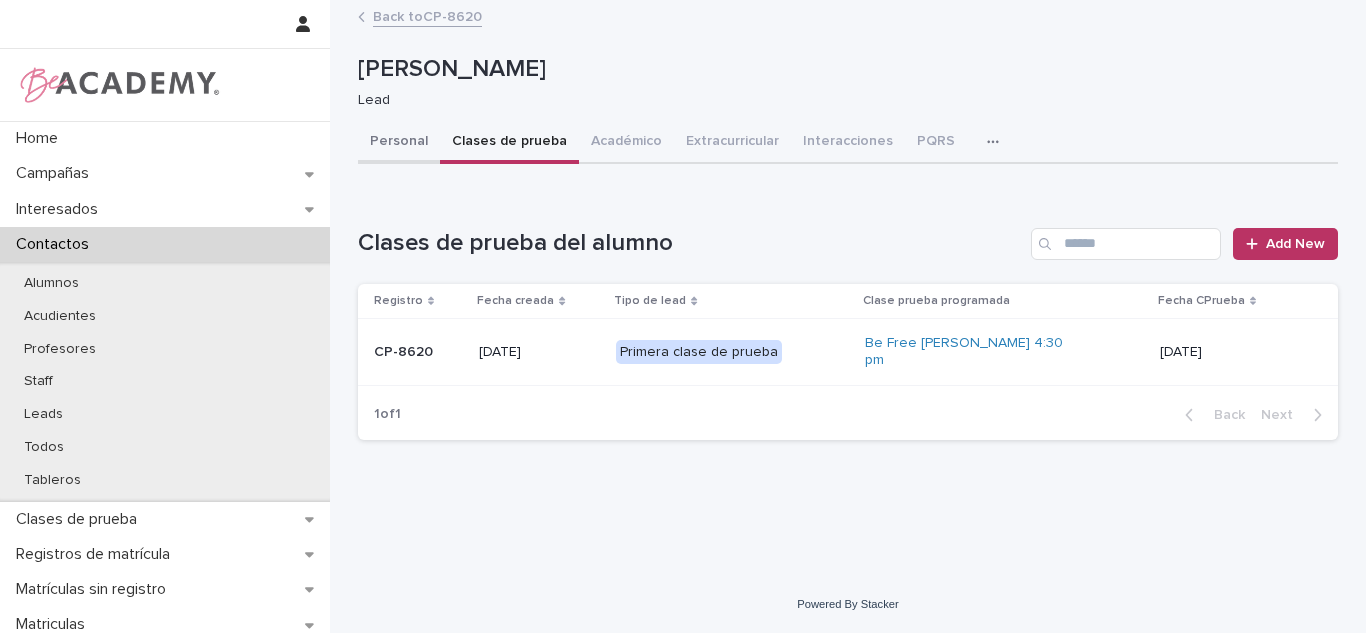 click on "Personal" at bounding box center [399, 143] 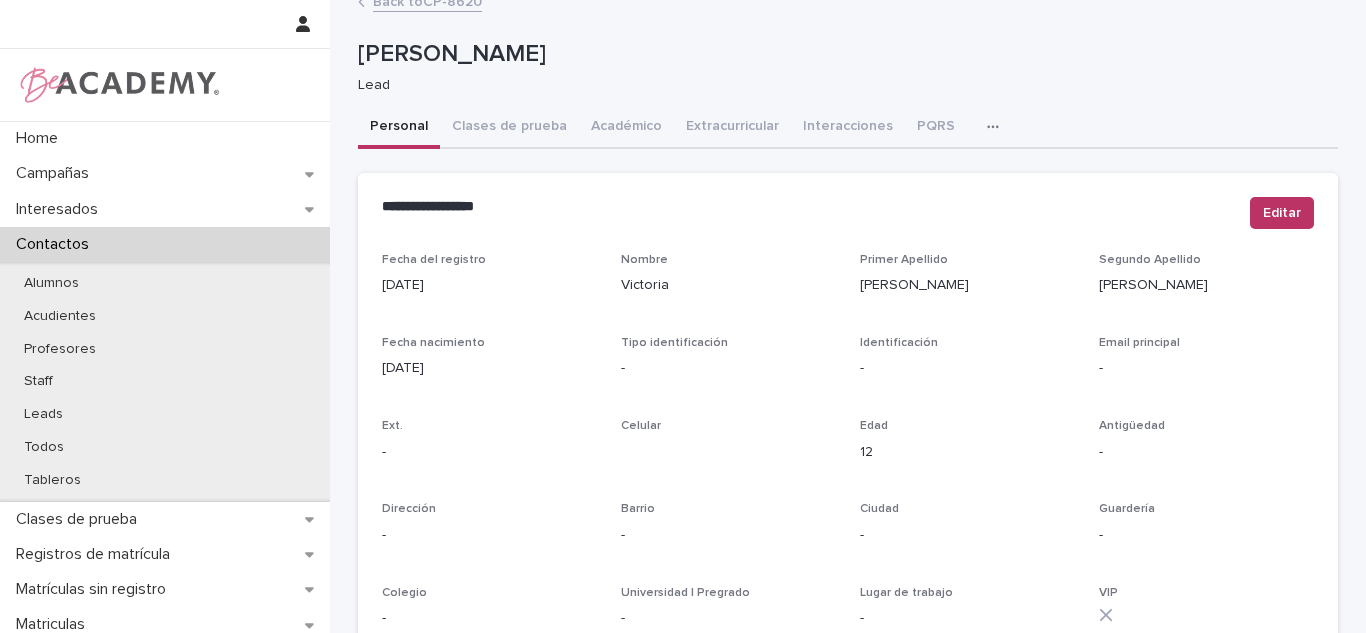 scroll, scrollTop: 0, scrollLeft: 0, axis: both 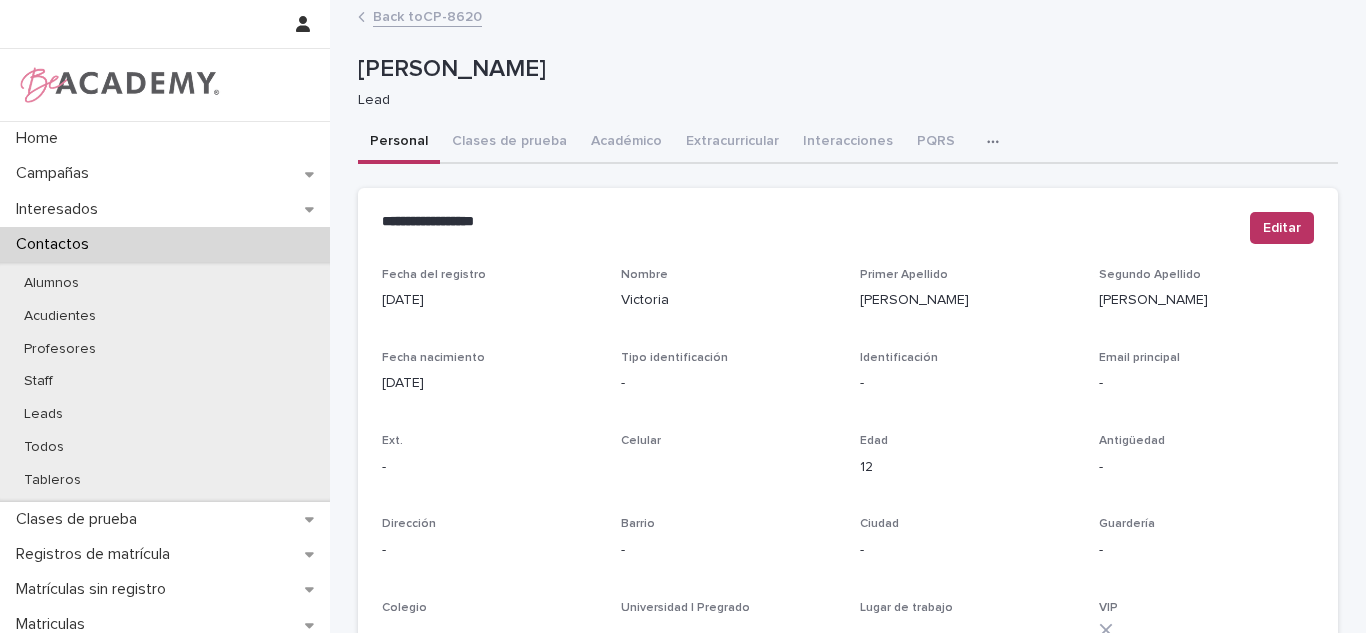 click on "Back to  CP-8620" at bounding box center [427, 15] 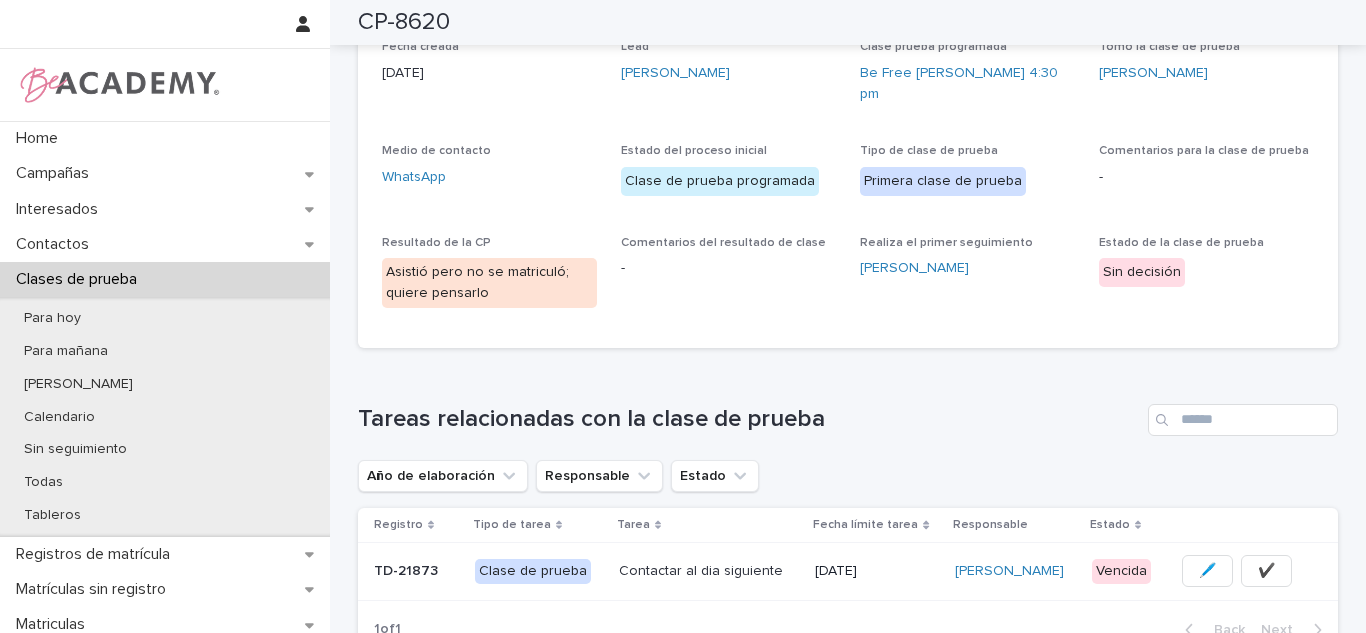 scroll, scrollTop: 356, scrollLeft: 0, axis: vertical 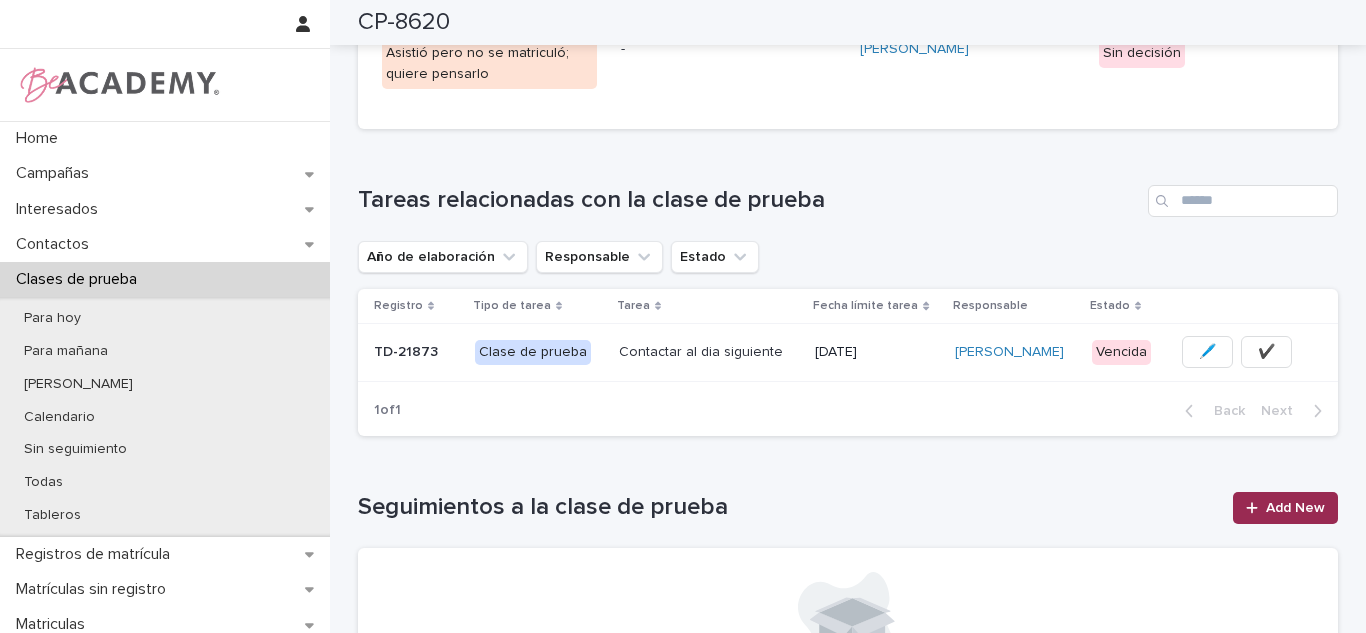 click on "Add New" at bounding box center [1285, 508] 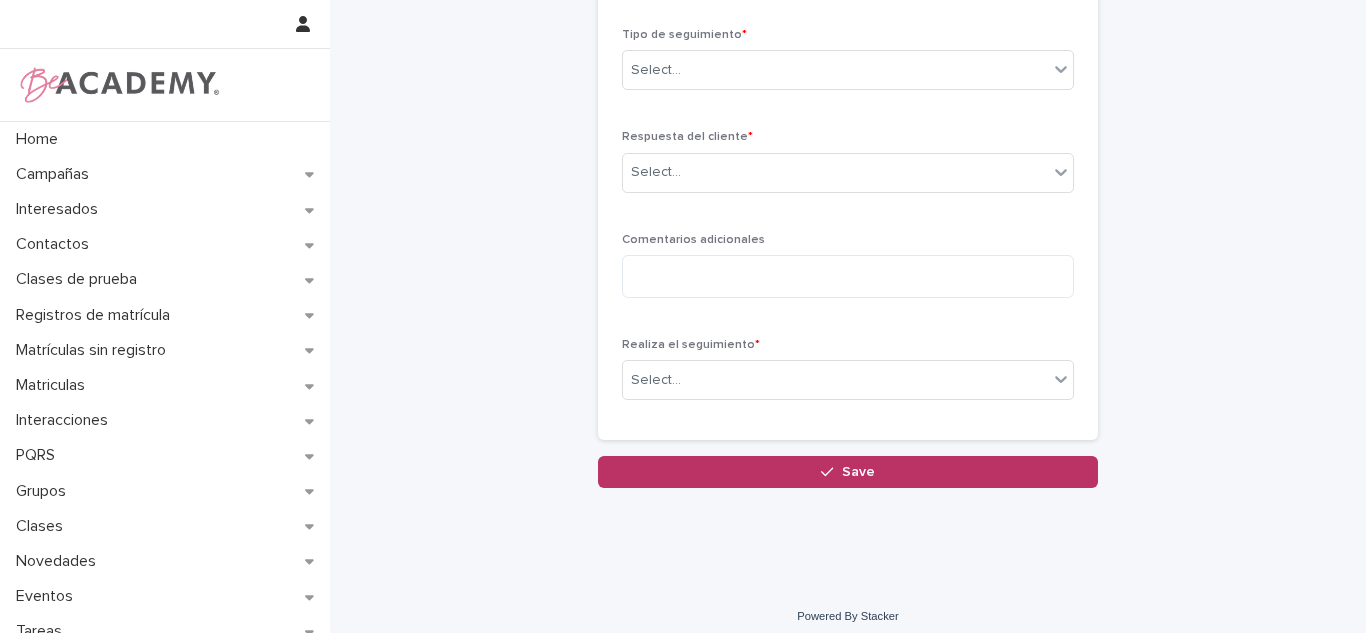 scroll, scrollTop: 45, scrollLeft: 0, axis: vertical 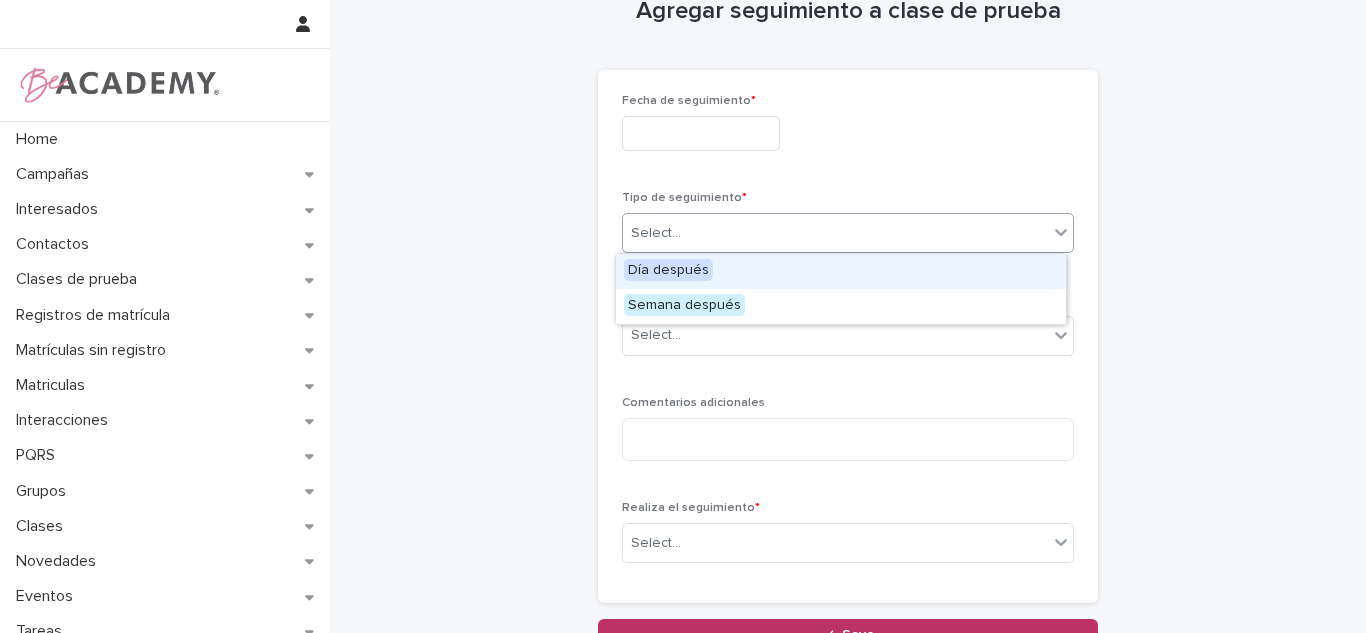click on "Select..." at bounding box center (835, 233) 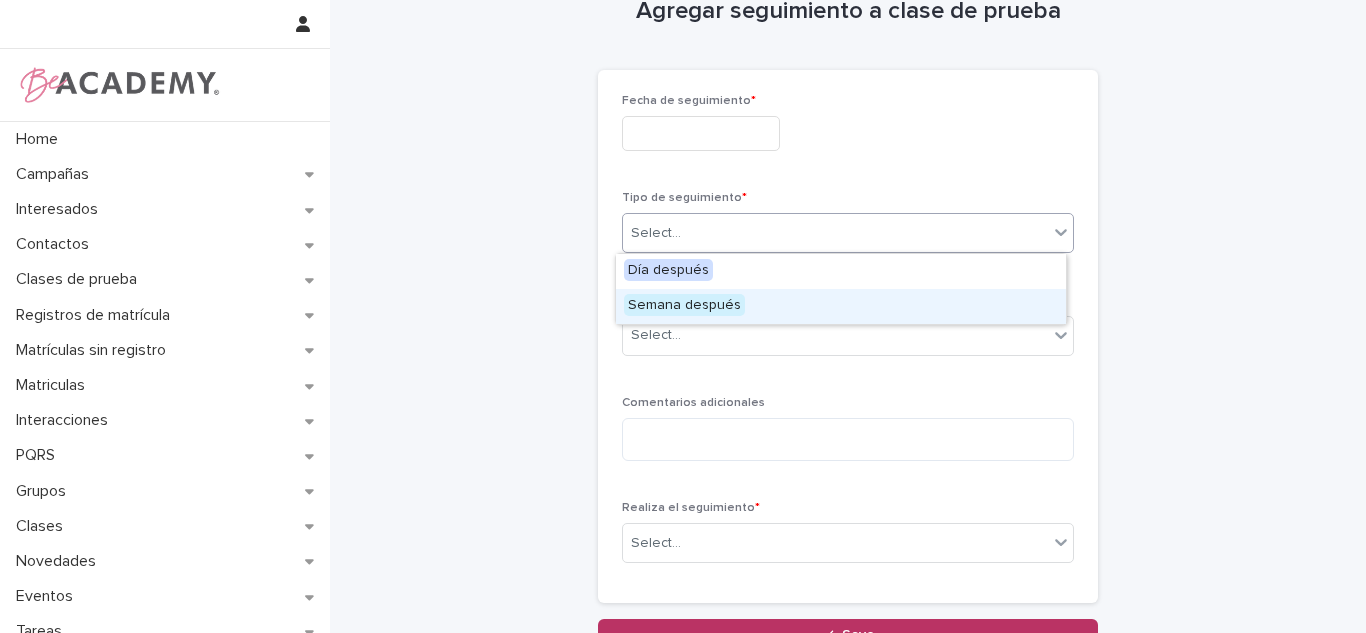 click on "Semana después" at bounding box center [841, 306] 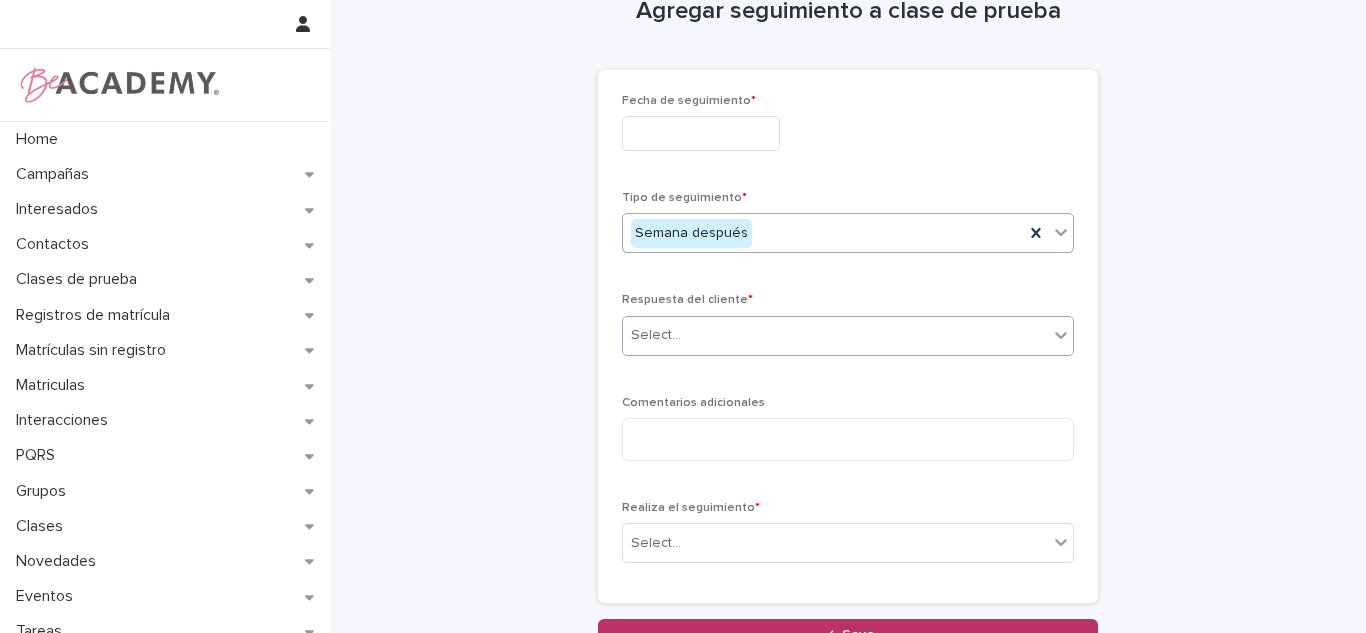 click at bounding box center (684, 335) 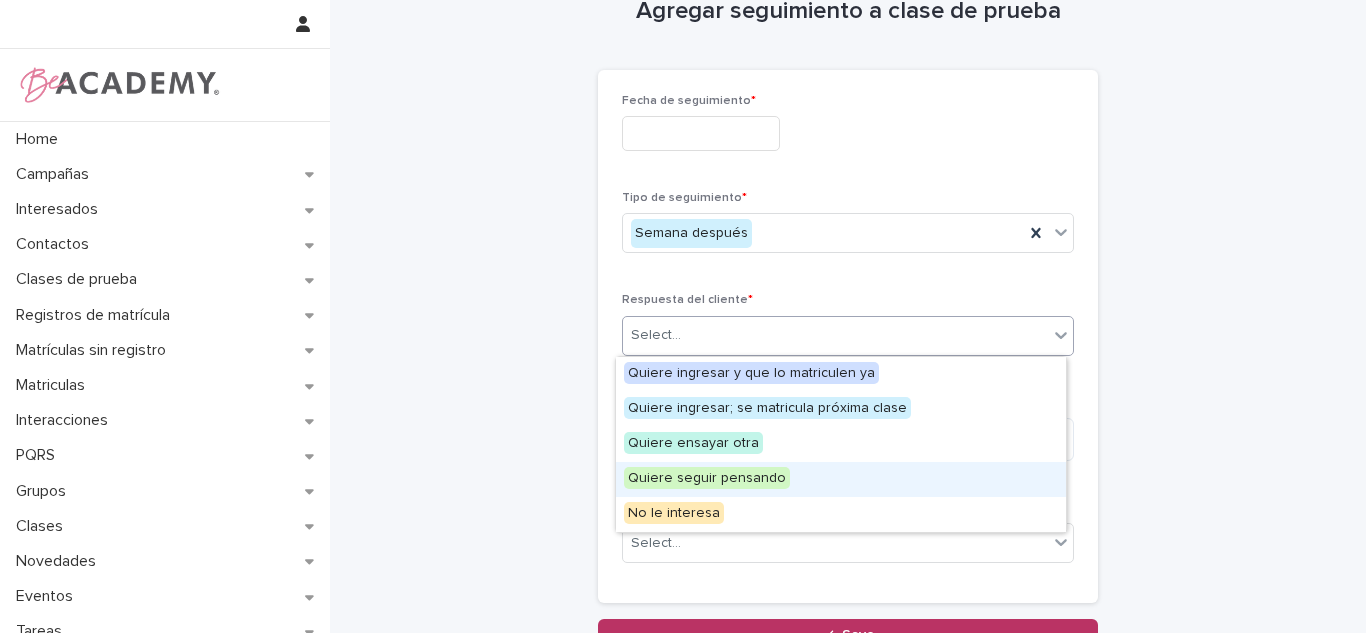 click on "Quiere seguir pensando" at bounding box center [841, 479] 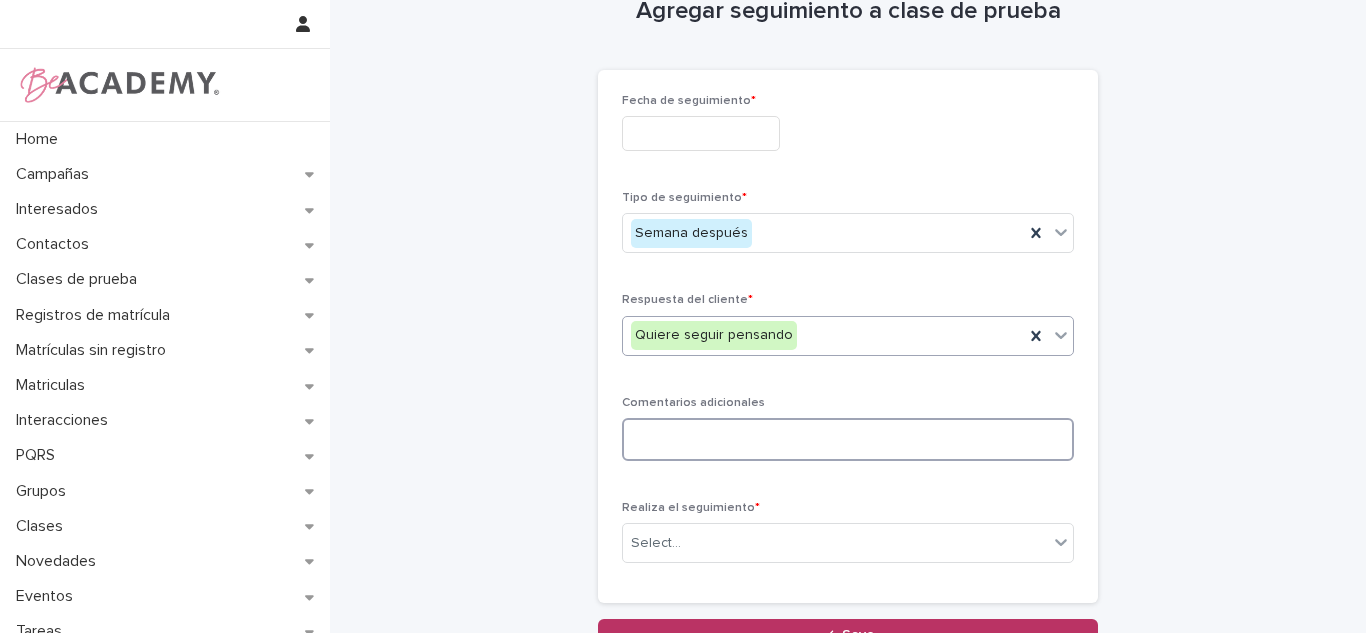 click at bounding box center (848, 439) 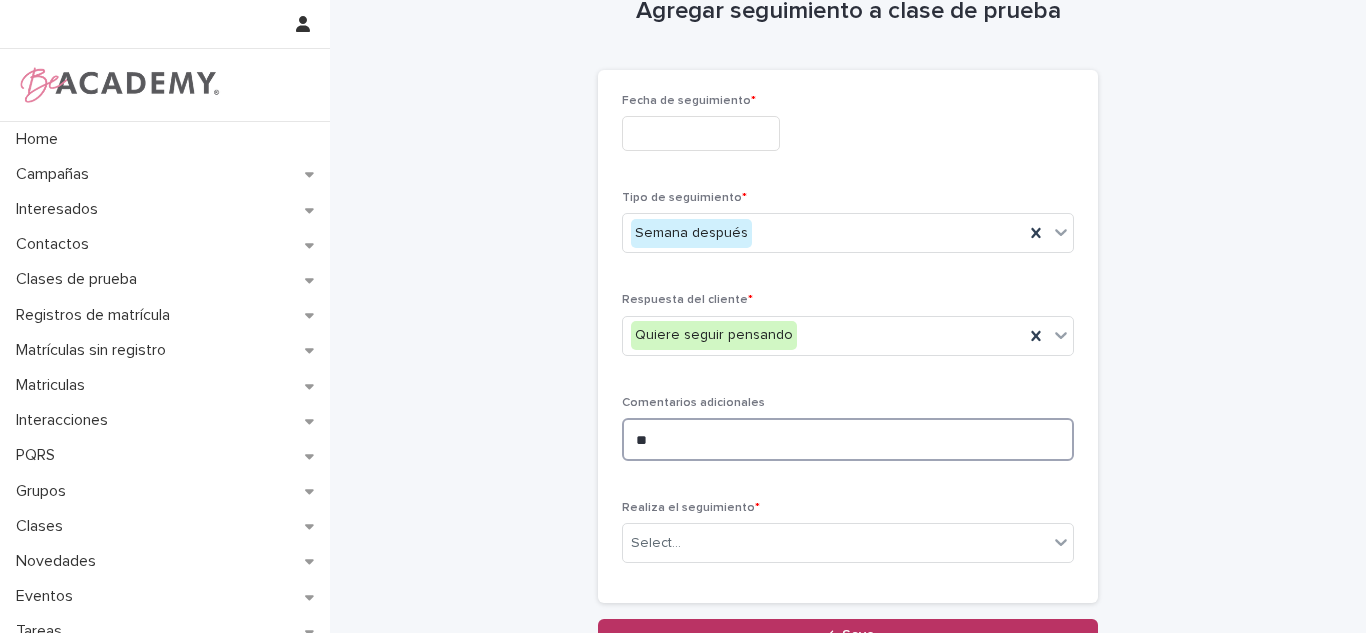 type on "*" 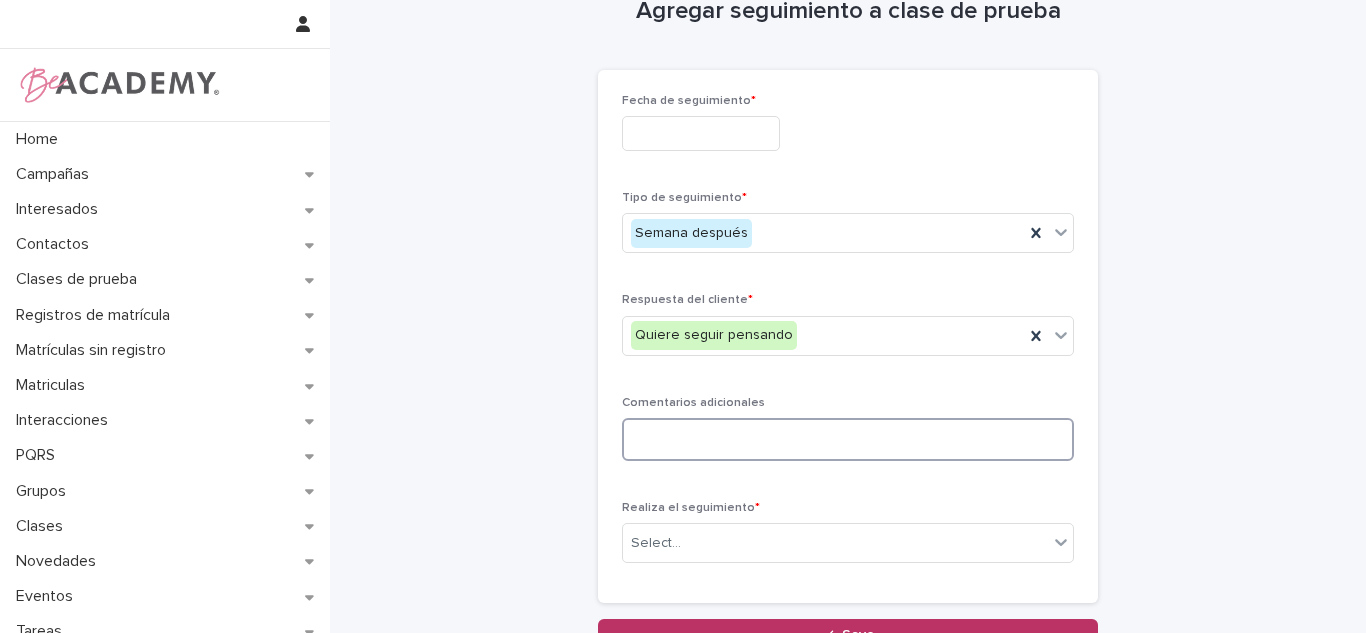 click at bounding box center [848, 439] 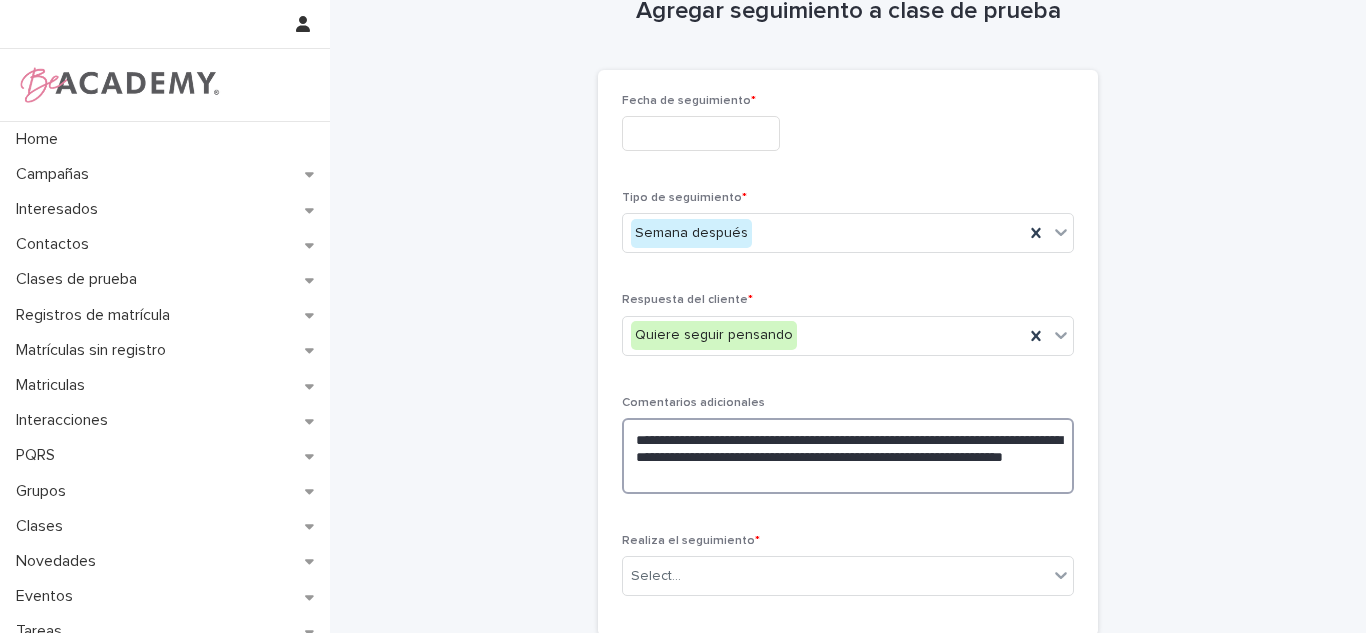 type on "**********" 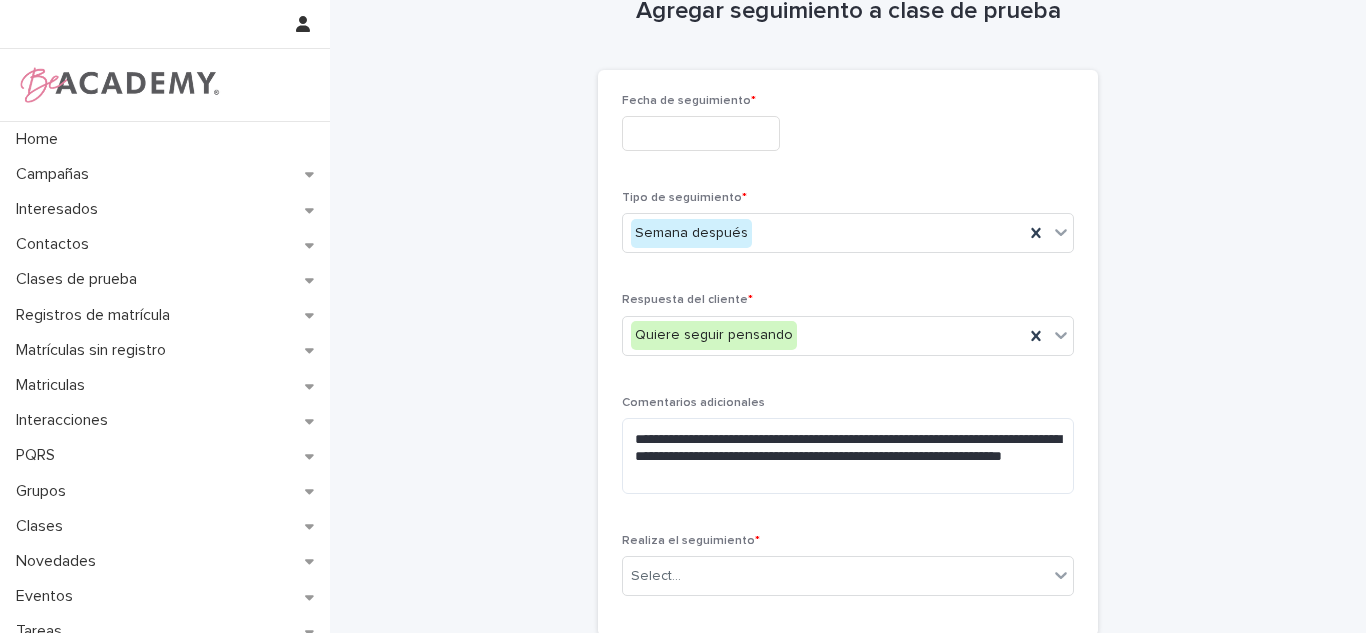 type on "*" 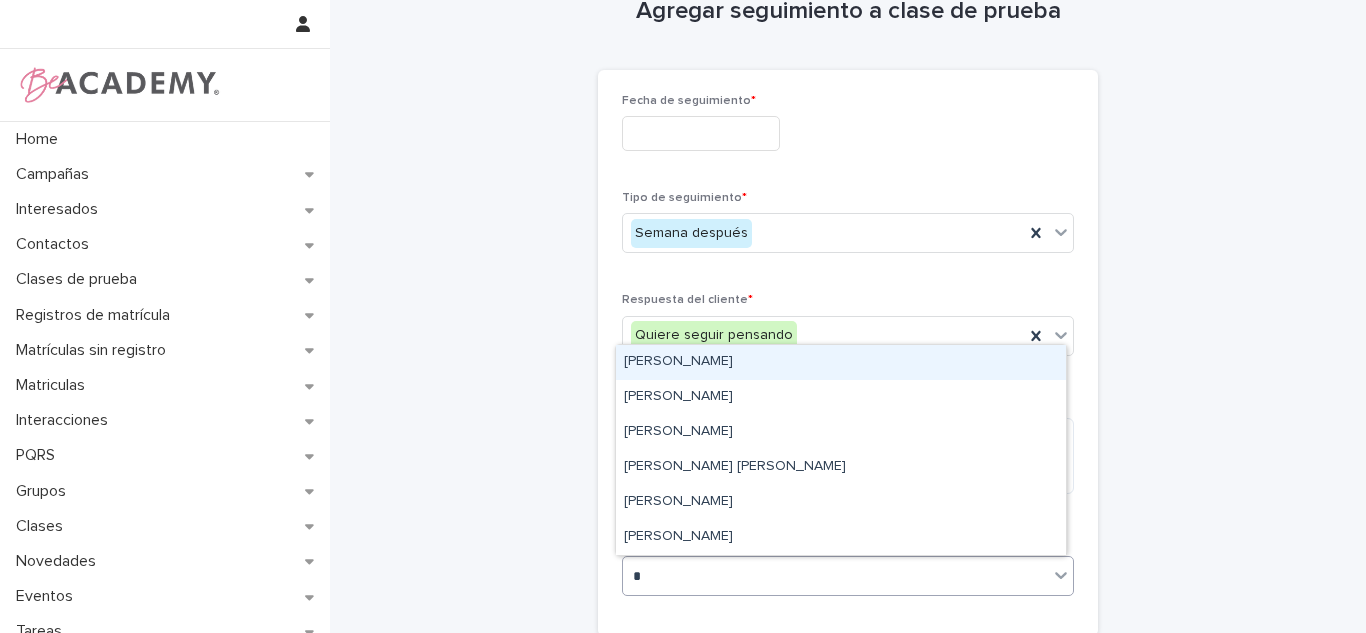 click on "[PERSON_NAME]" at bounding box center [841, 362] 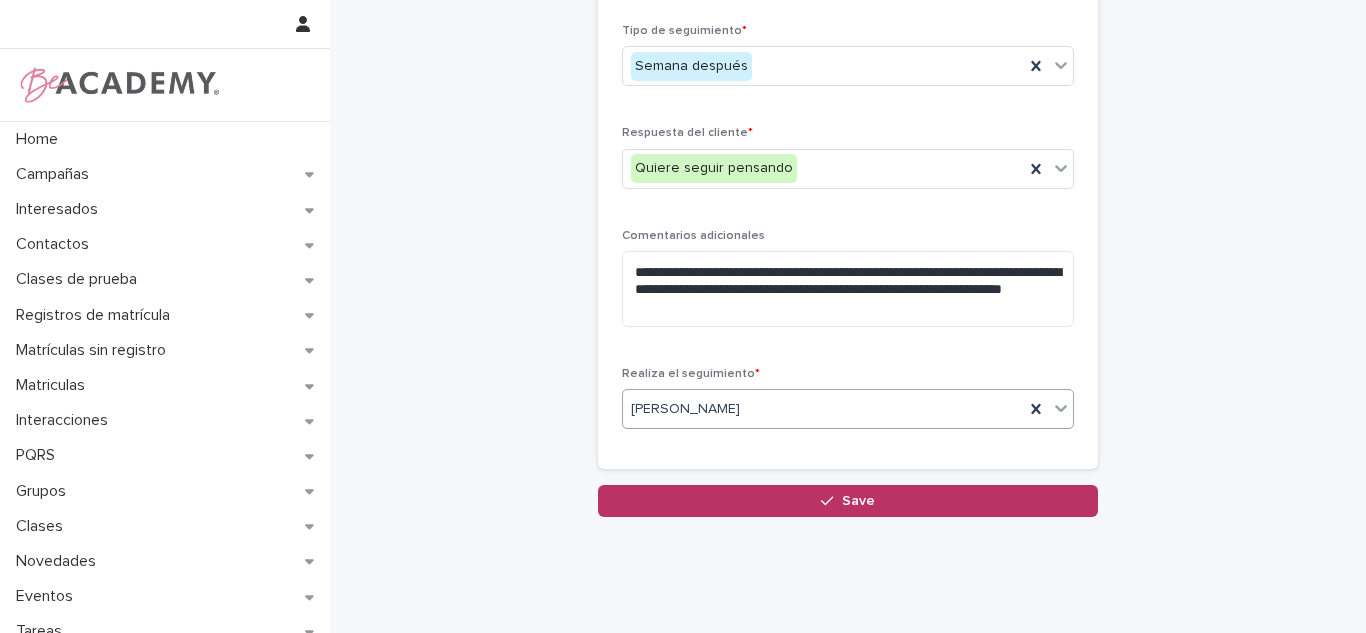 scroll, scrollTop: 103, scrollLeft: 0, axis: vertical 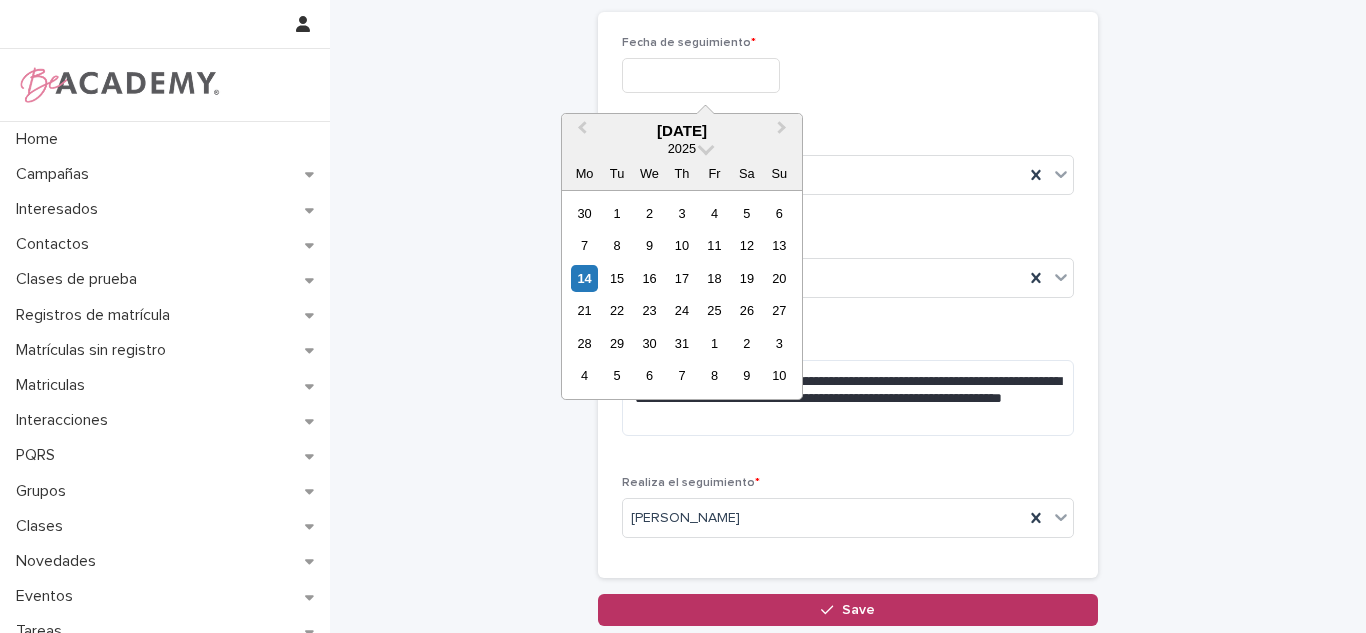 click at bounding box center [701, 75] 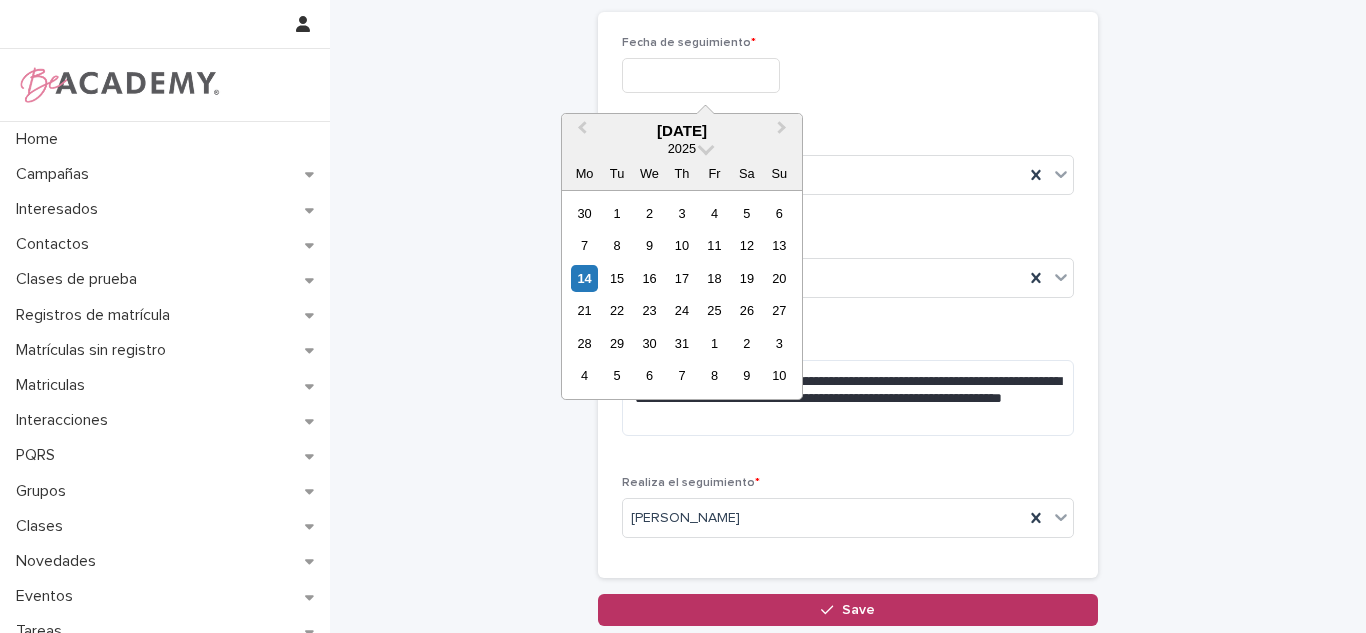 click at bounding box center (701, 75) 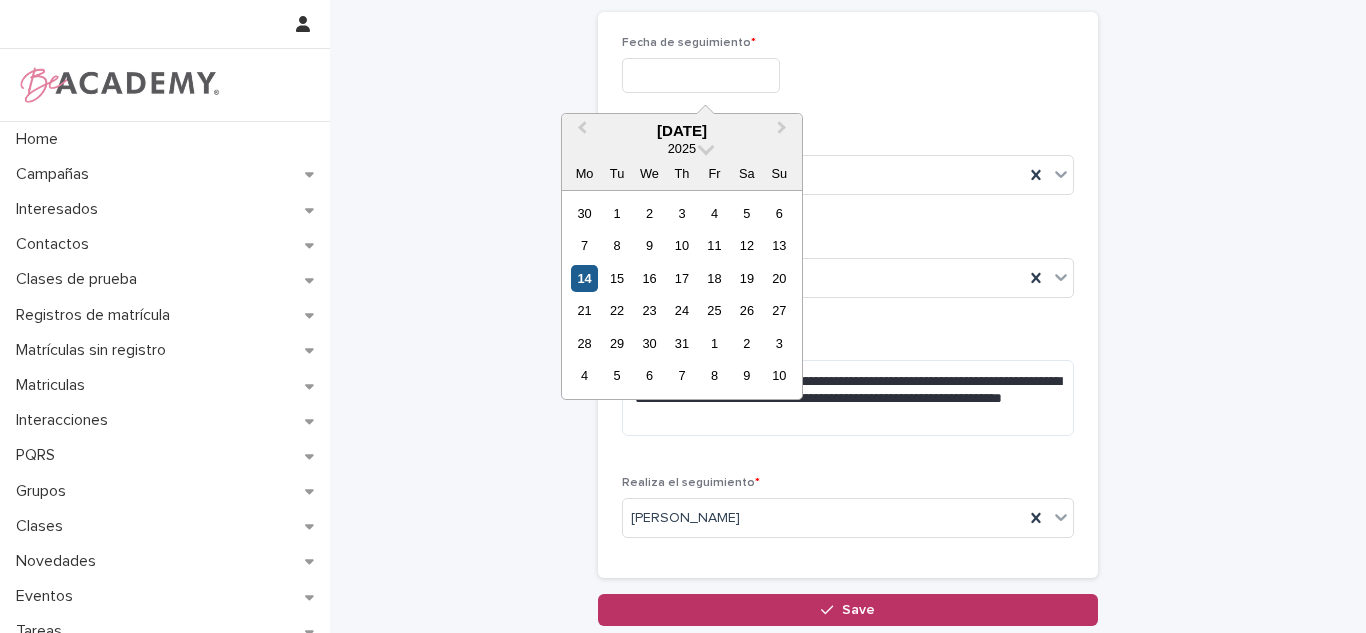 click on "14" at bounding box center [584, 278] 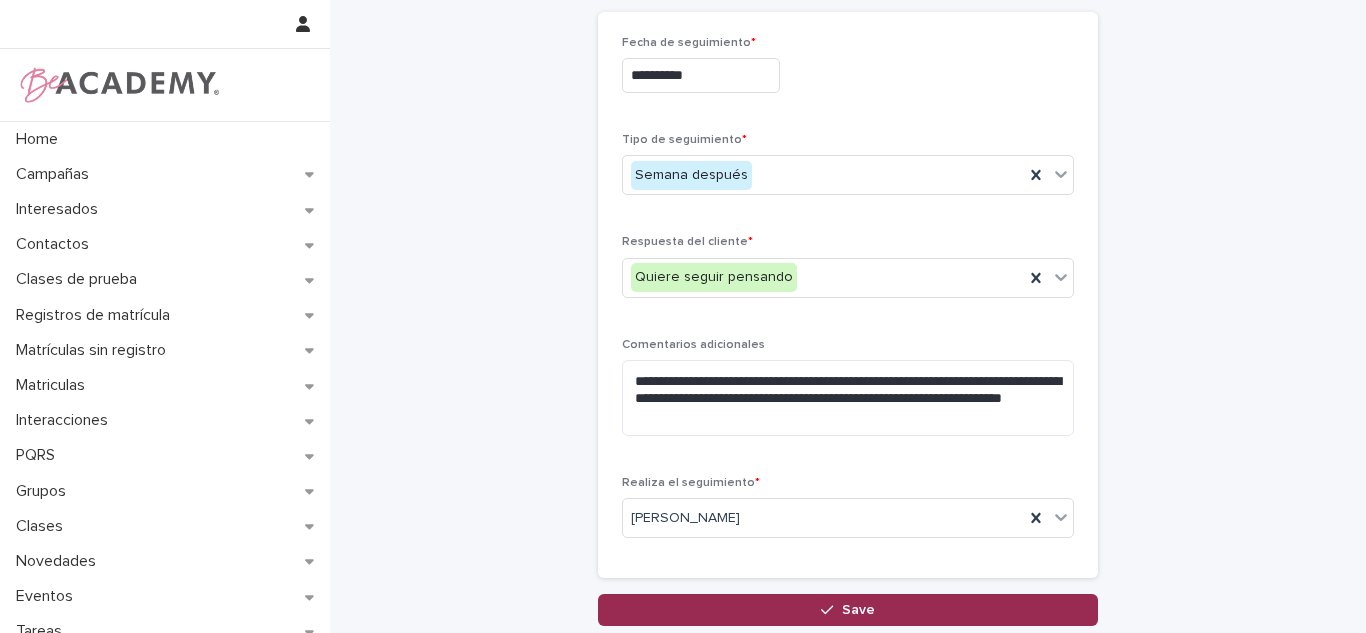 click on "Save" at bounding box center (848, 610) 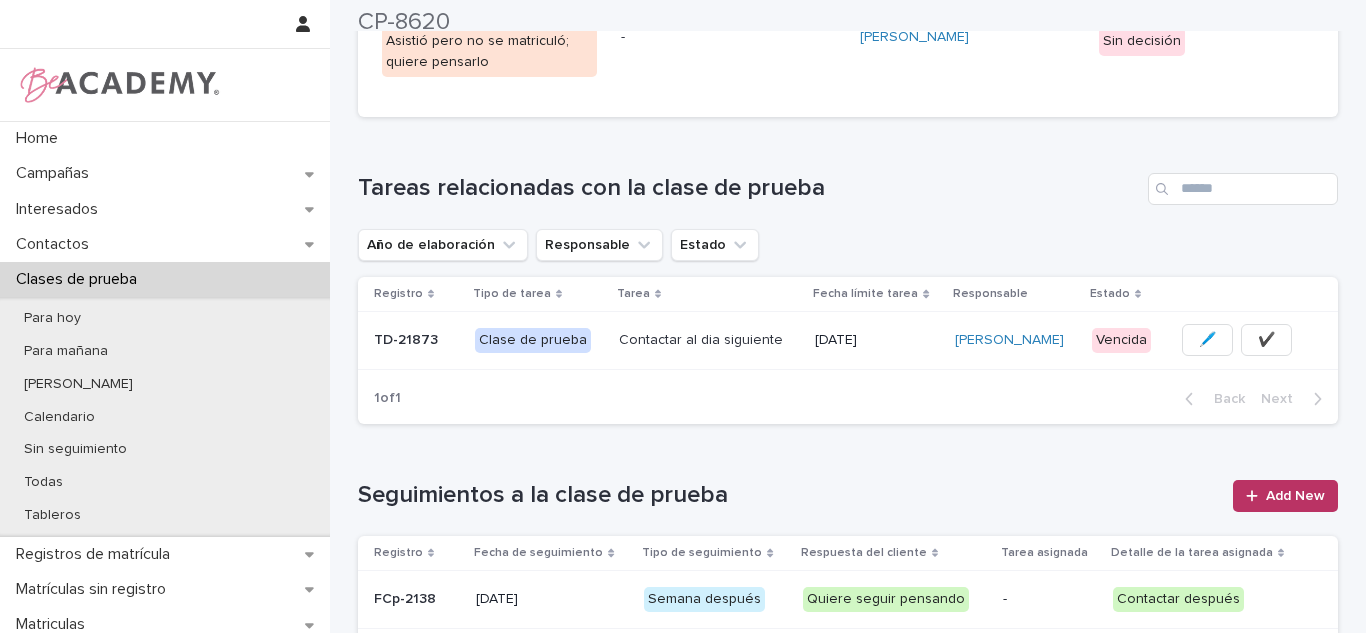 scroll, scrollTop: 412, scrollLeft: 0, axis: vertical 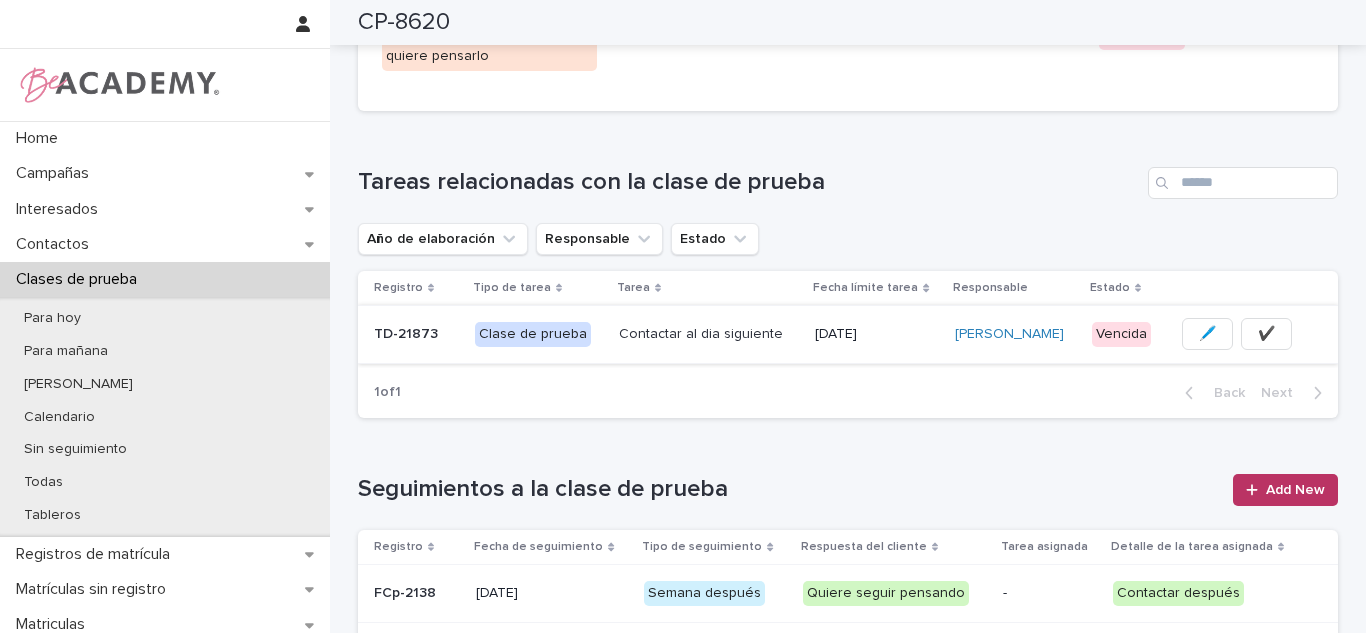 click on "✔️" at bounding box center [1266, 334] 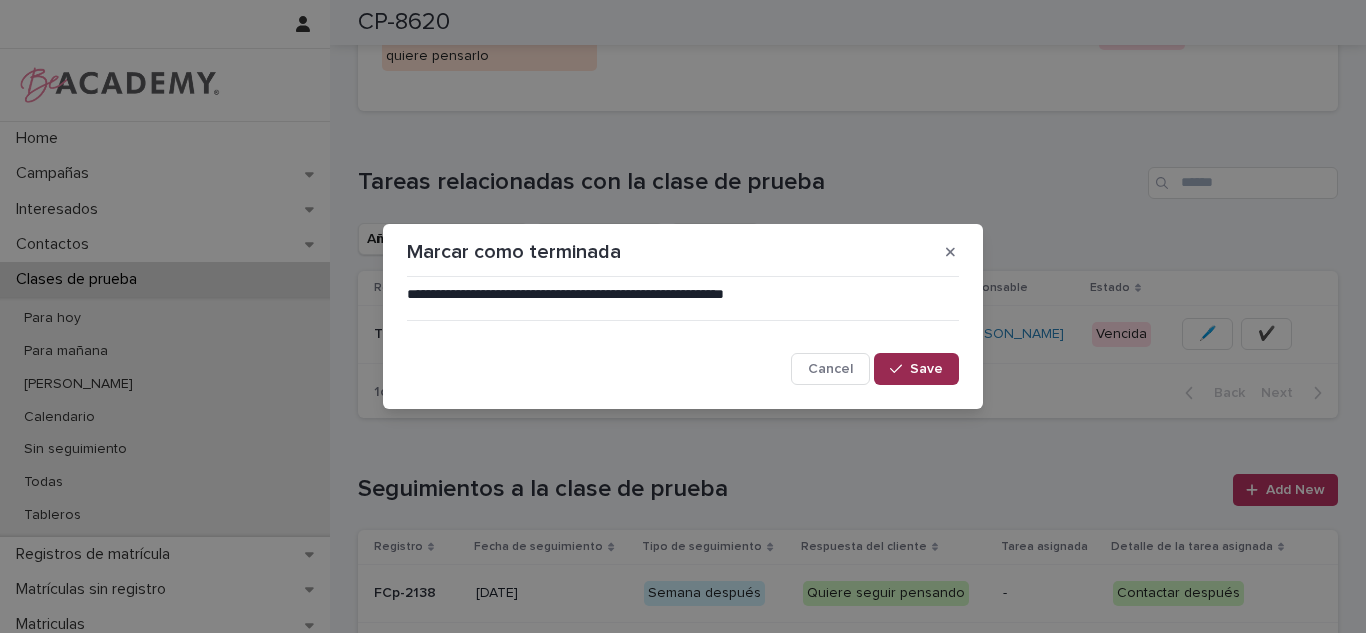 click on "Save" at bounding box center [926, 369] 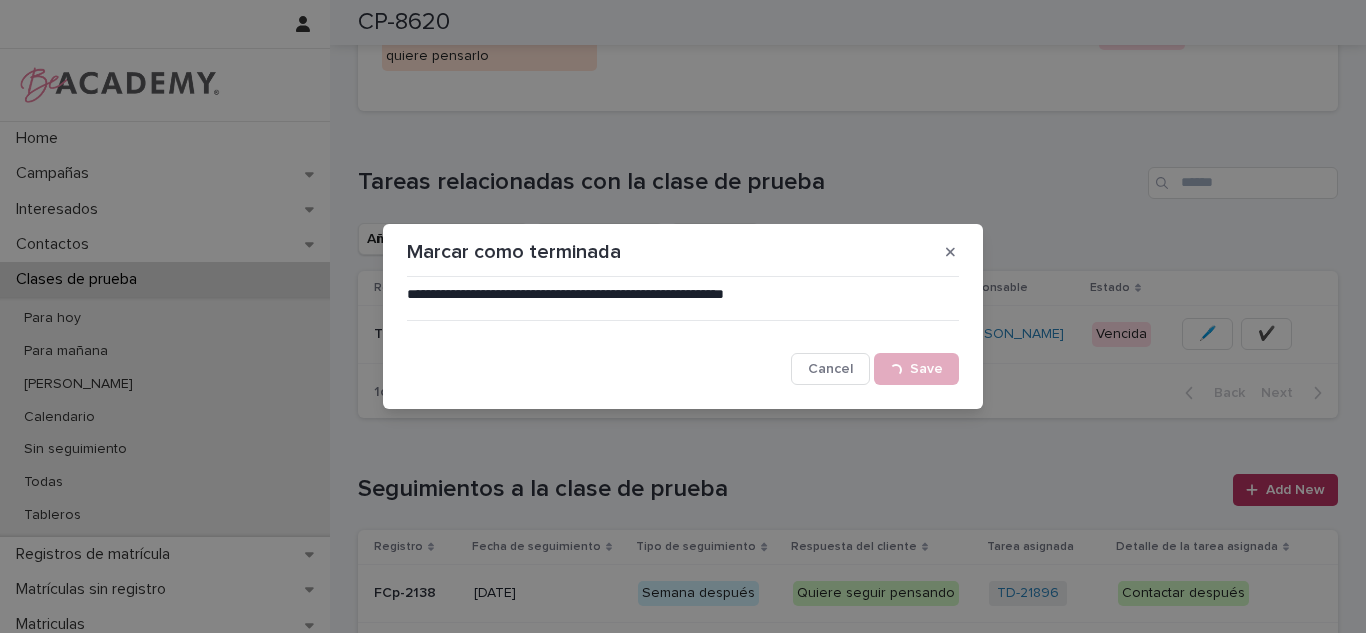 scroll, scrollTop: 371, scrollLeft: 0, axis: vertical 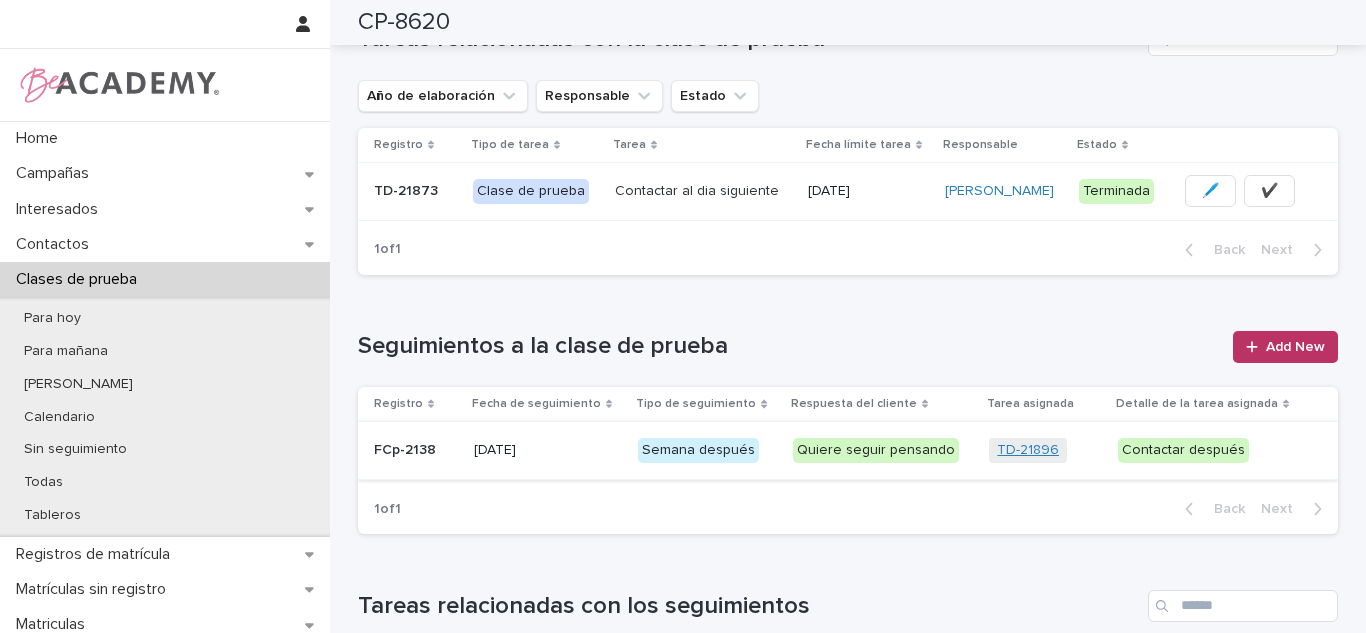click on "TD-21896" at bounding box center (1028, 450) 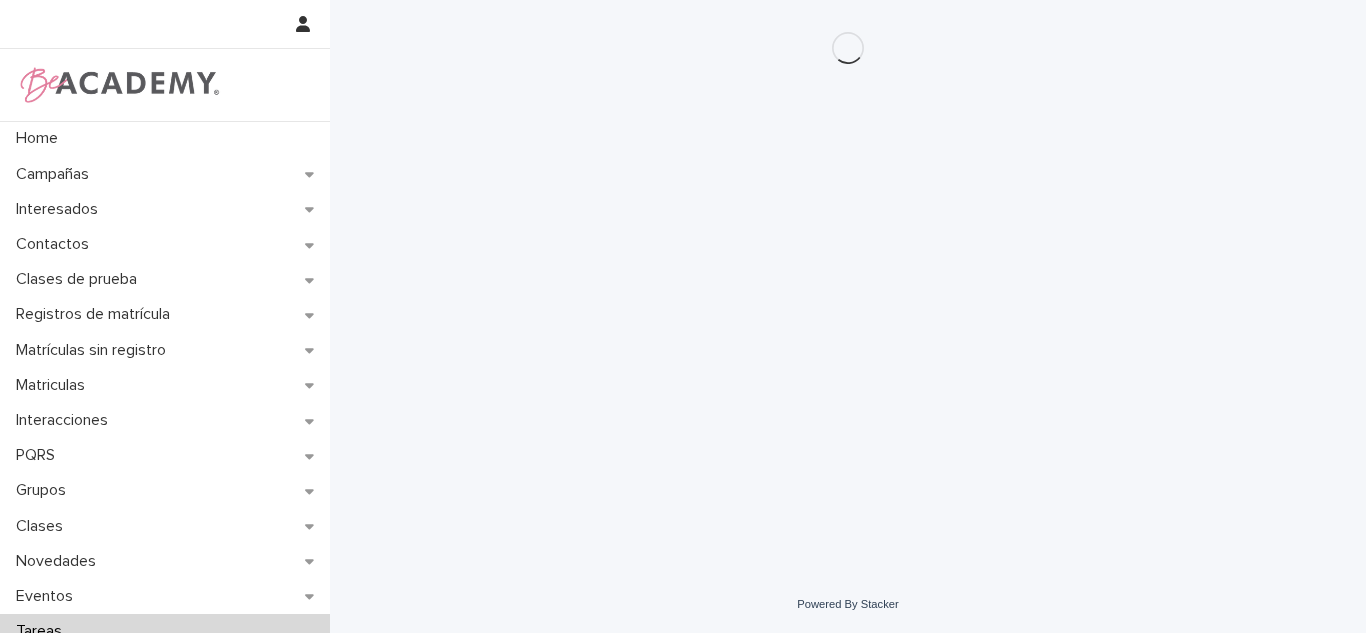 scroll, scrollTop: 0, scrollLeft: 0, axis: both 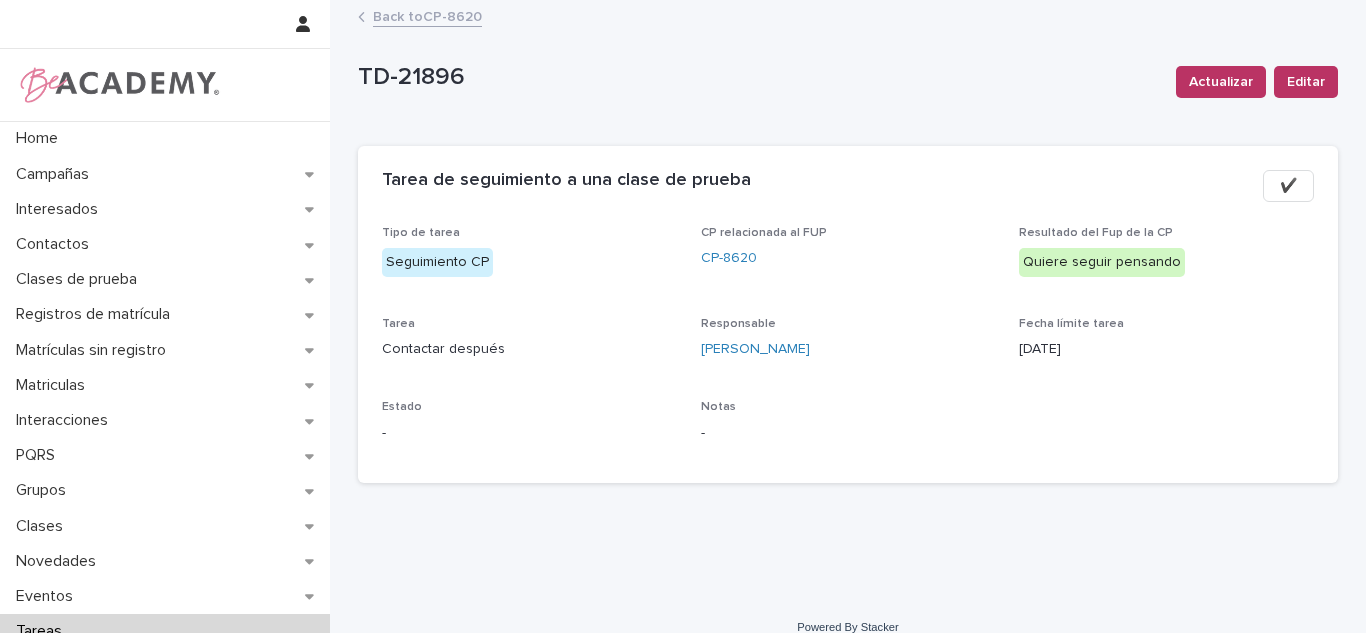 click on "✔️" at bounding box center [1288, 186] 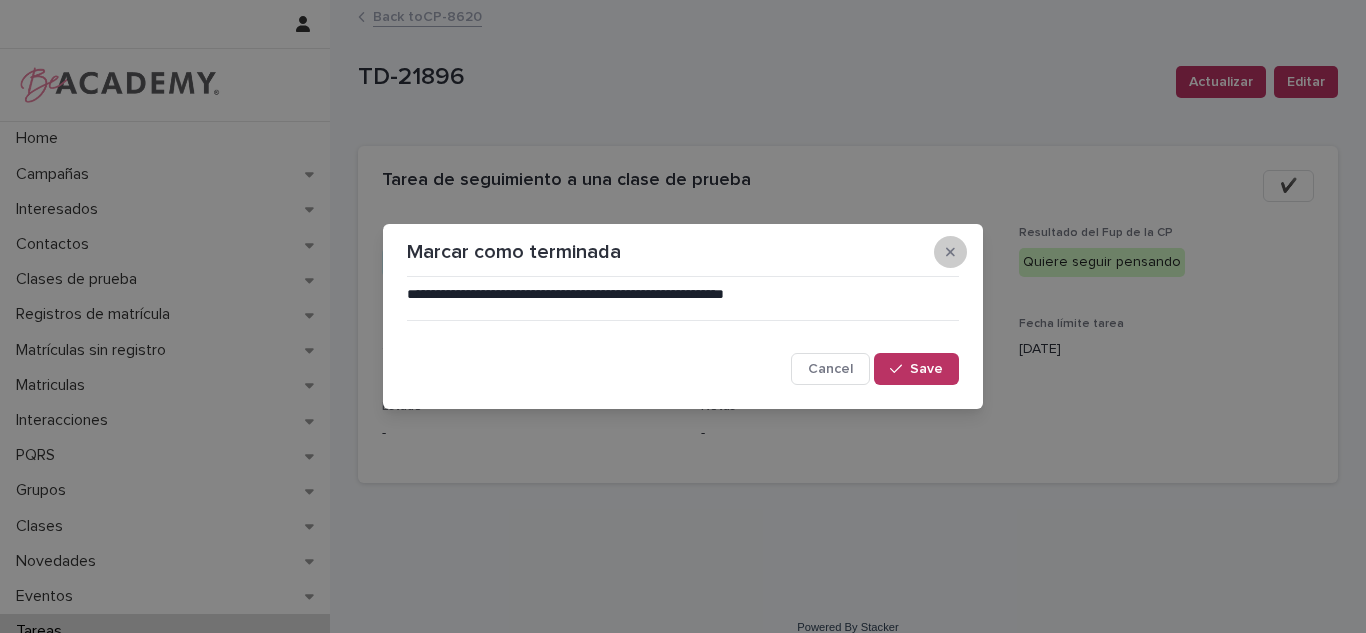 click 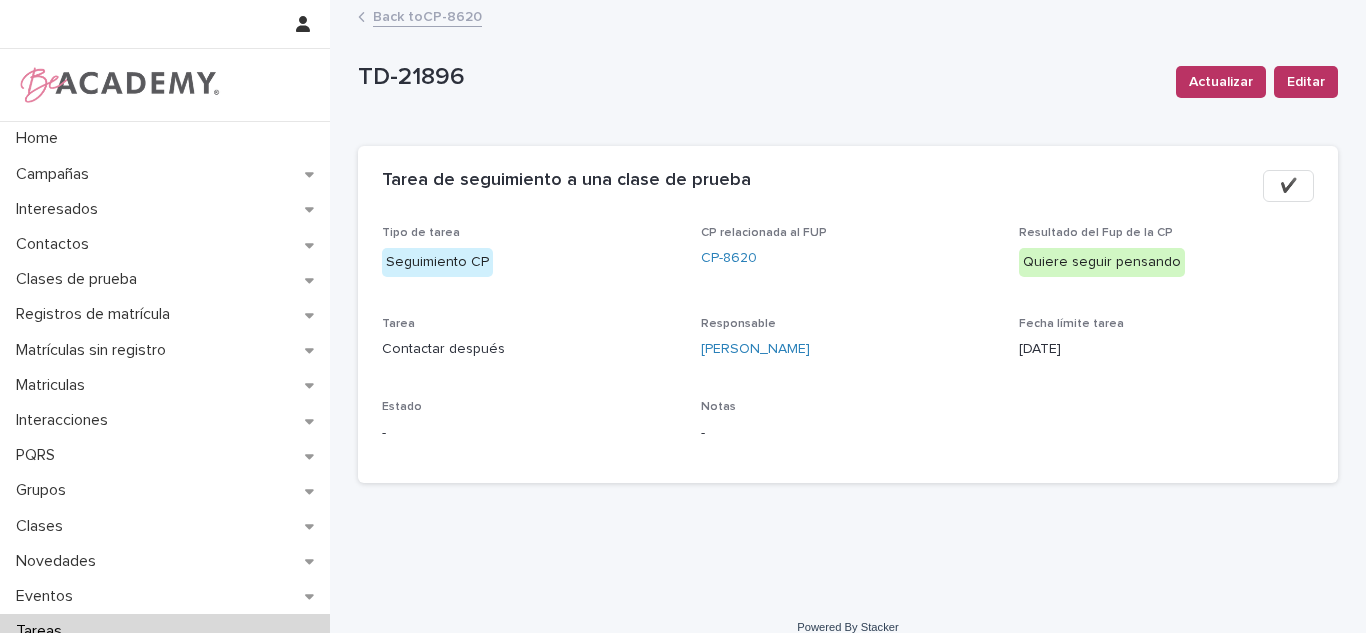 click on "✔️" at bounding box center [1288, 186] 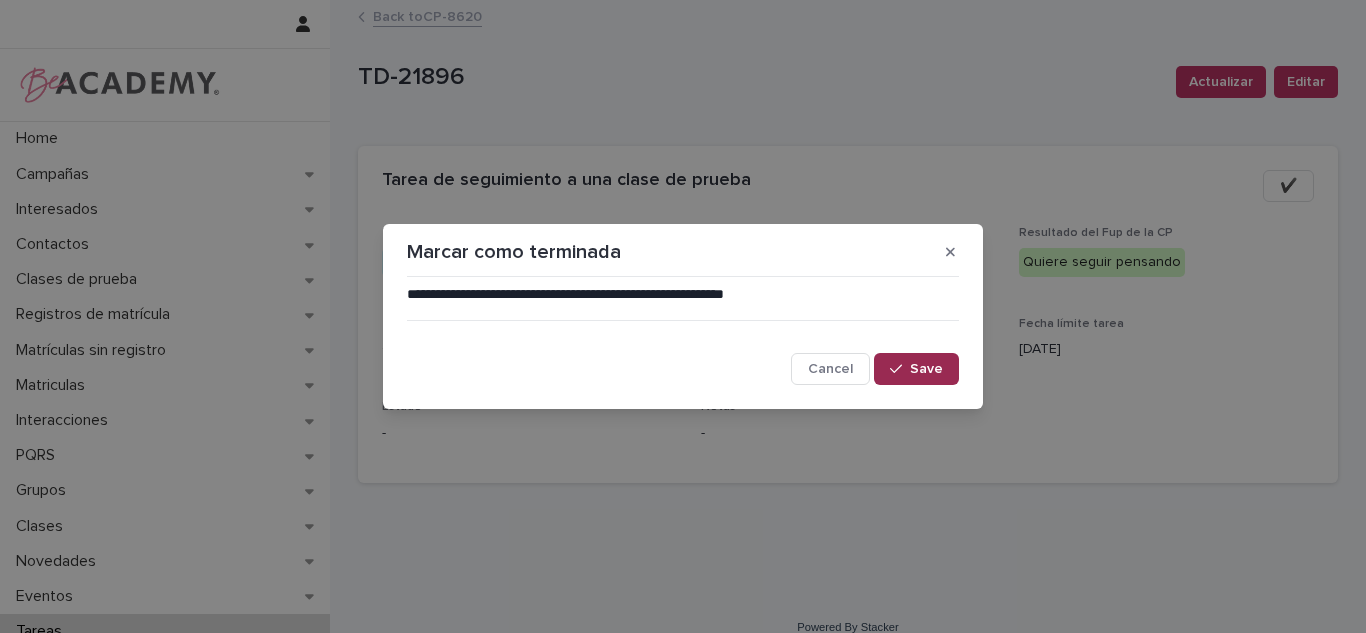 click on "Save" at bounding box center (926, 369) 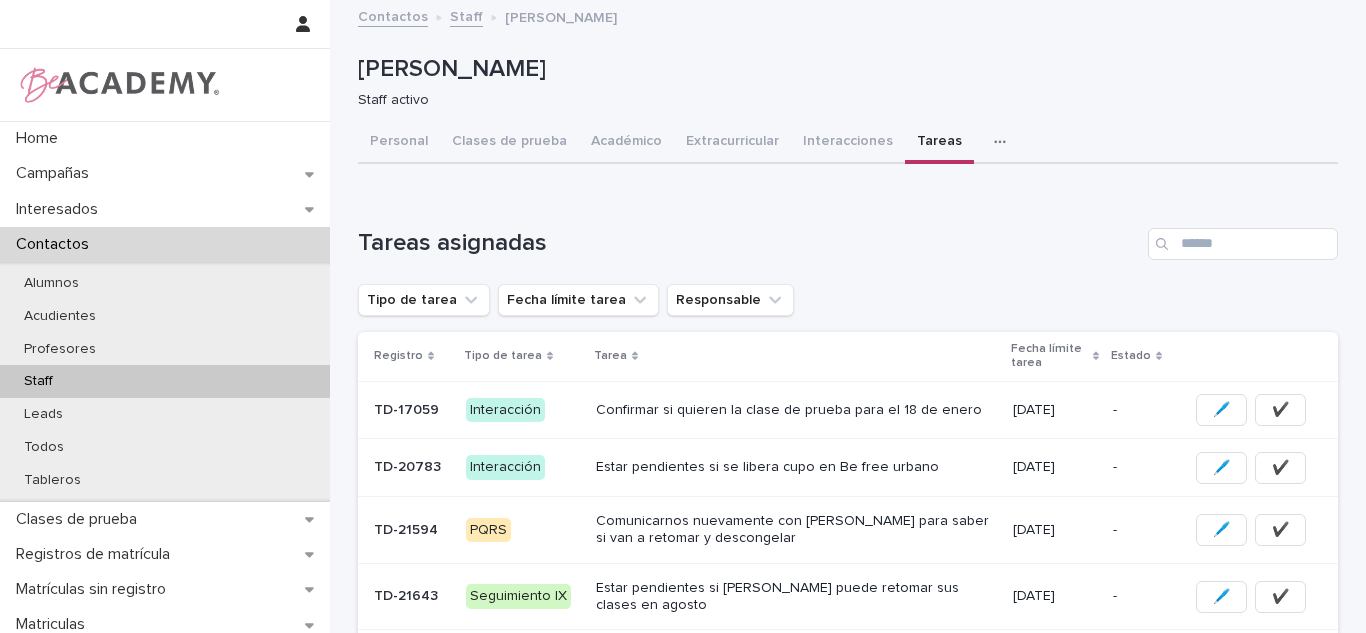 click on "Contactos" at bounding box center [165, 244] 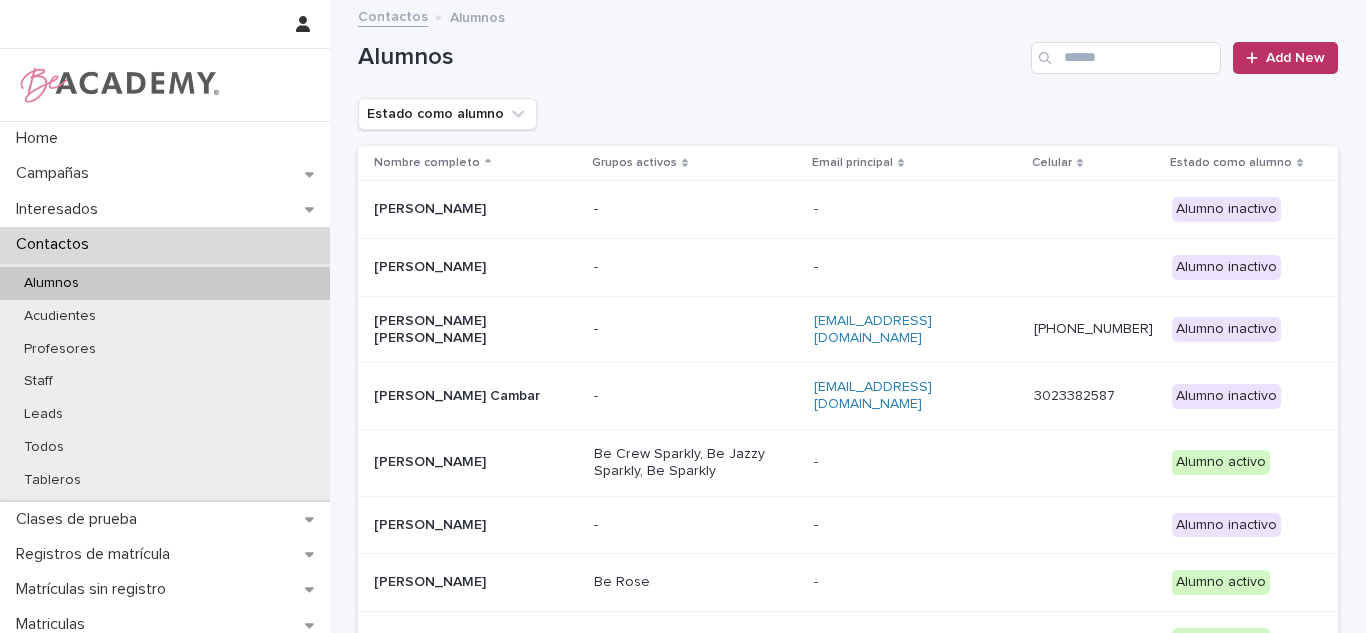 click on "Contactos" at bounding box center (165, 244) 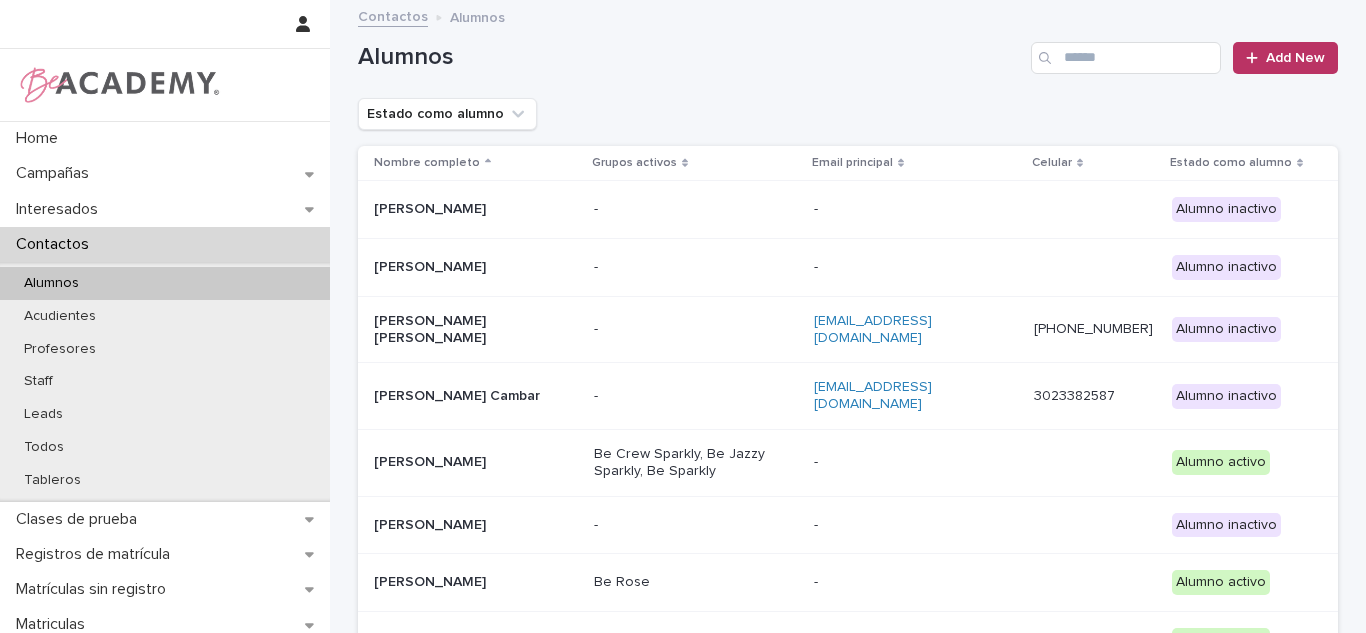 click on "Contactos" at bounding box center [165, 244] 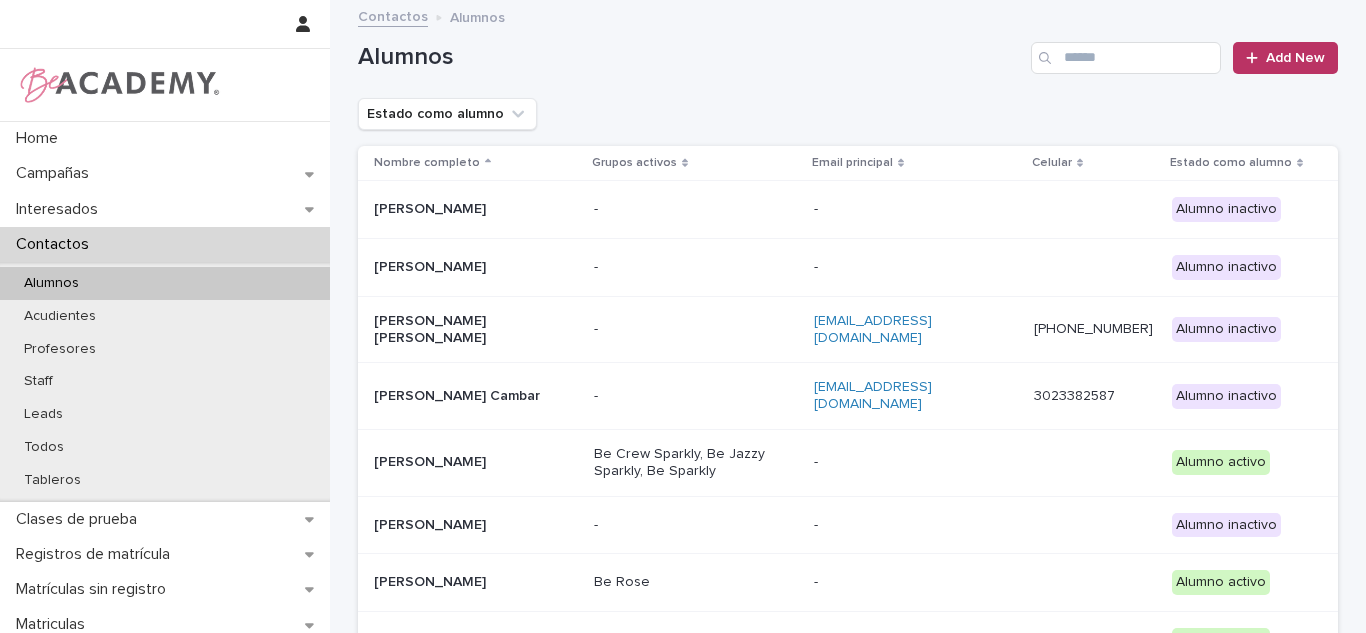 click on "Contactos" at bounding box center (165, 244) 